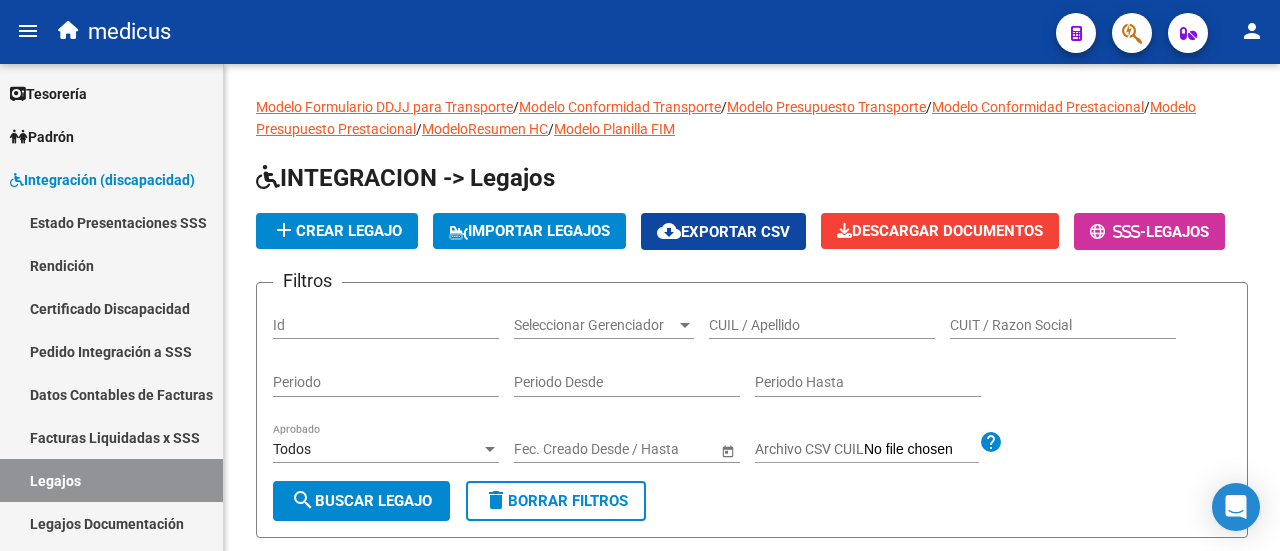 scroll, scrollTop: 0, scrollLeft: 0, axis: both 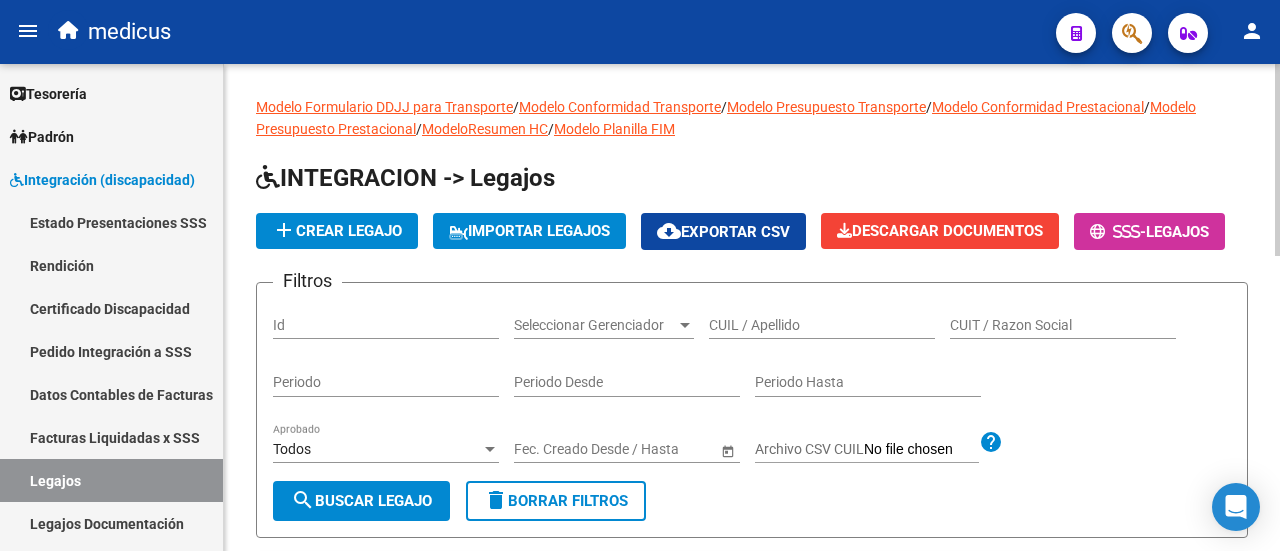 click on "-  Legajos" 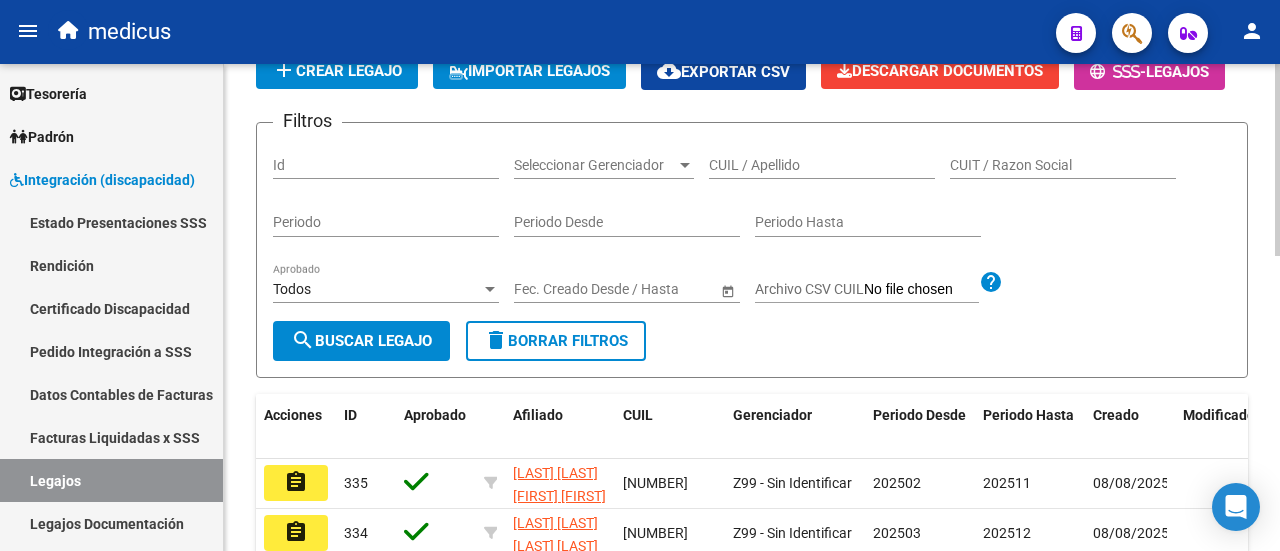 scroll, scrollTop: 300, scrollLeft: 0, axis: vertical 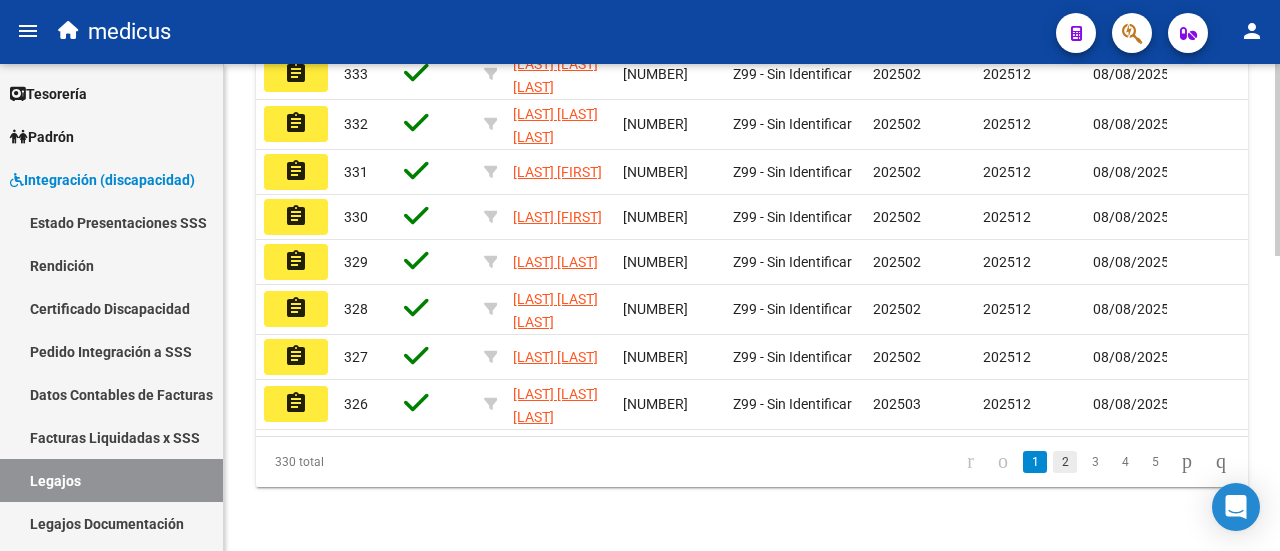 click on "2" 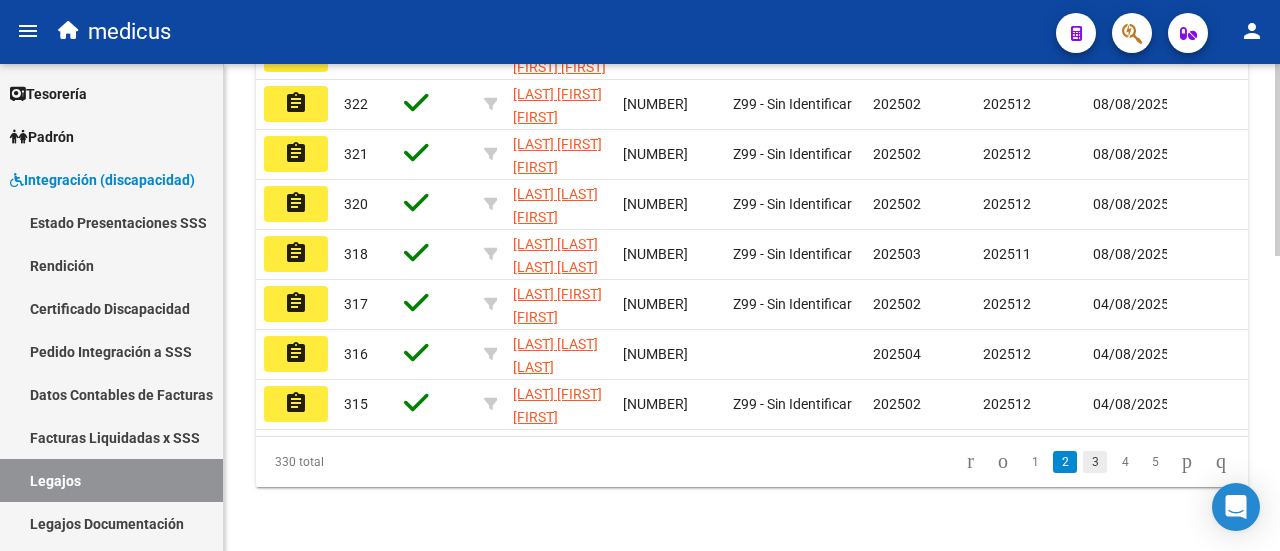 click on "3" 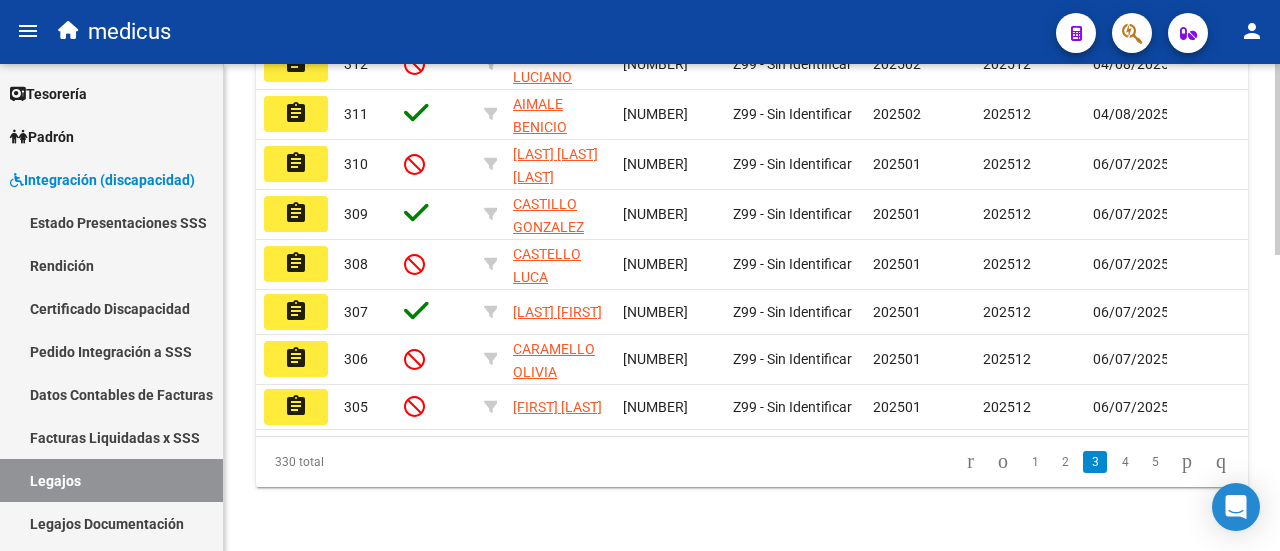 scroll, scrollTop: 748, scrollLeft: 0, axis: vertical 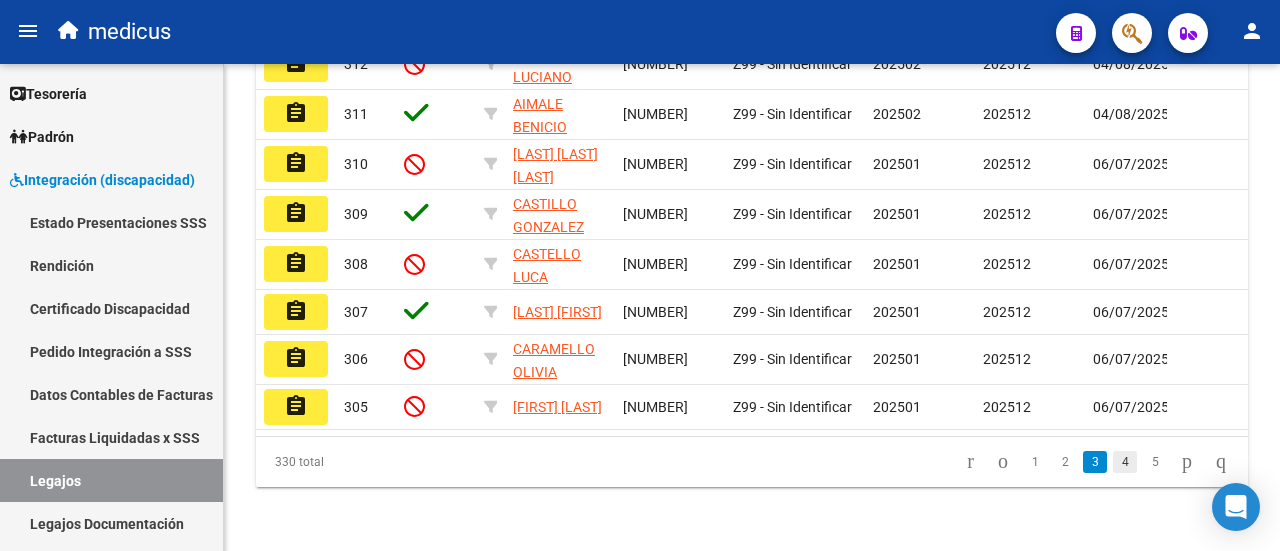 click on "4" 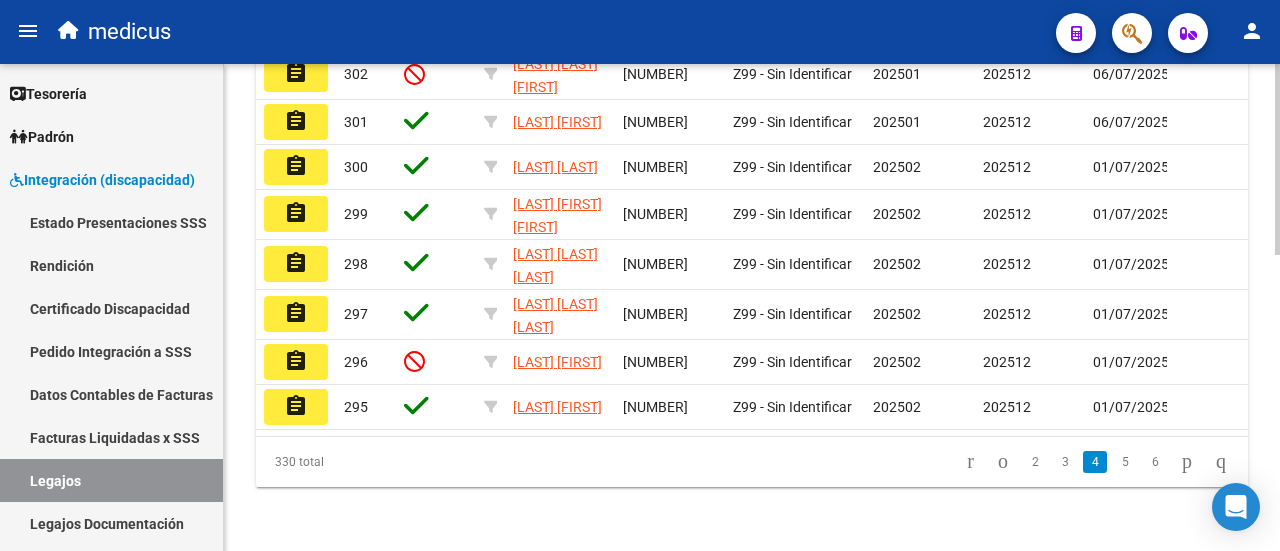 scroll, scrollTop: 748, scrollLeft: 0, axis: vertical 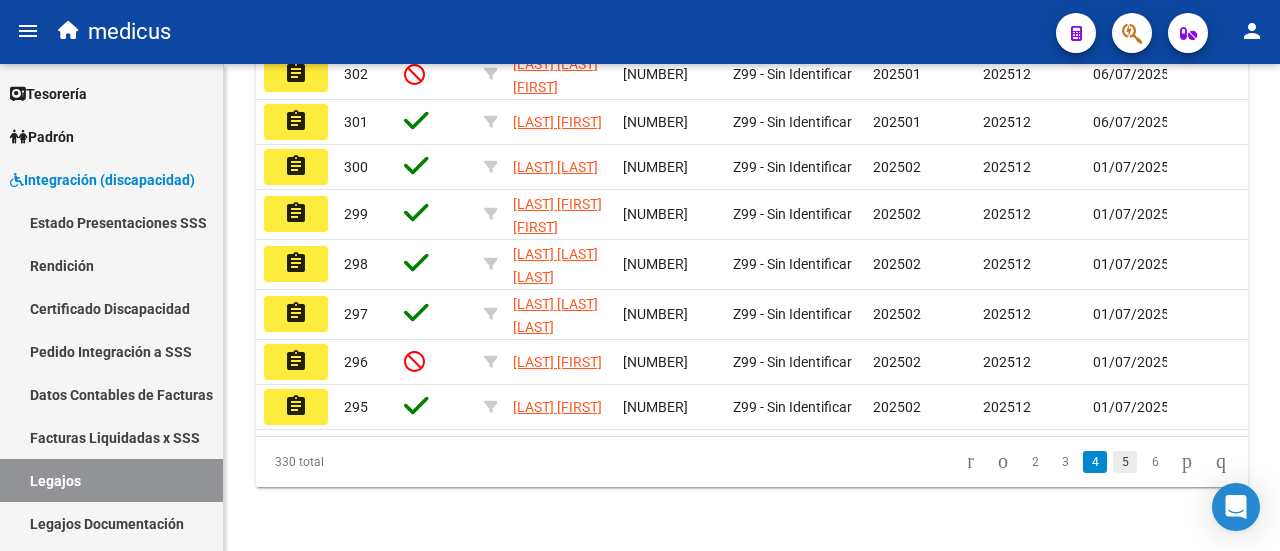 click on "5" 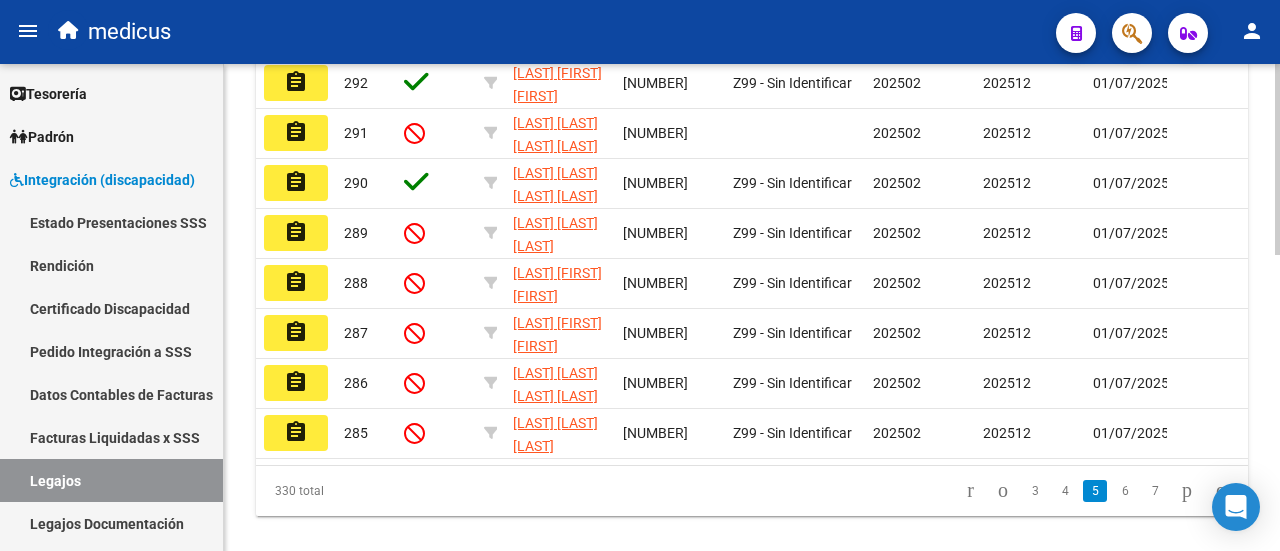scroll, scrollTop: 748, scrollLeft: 0, axis: vertical 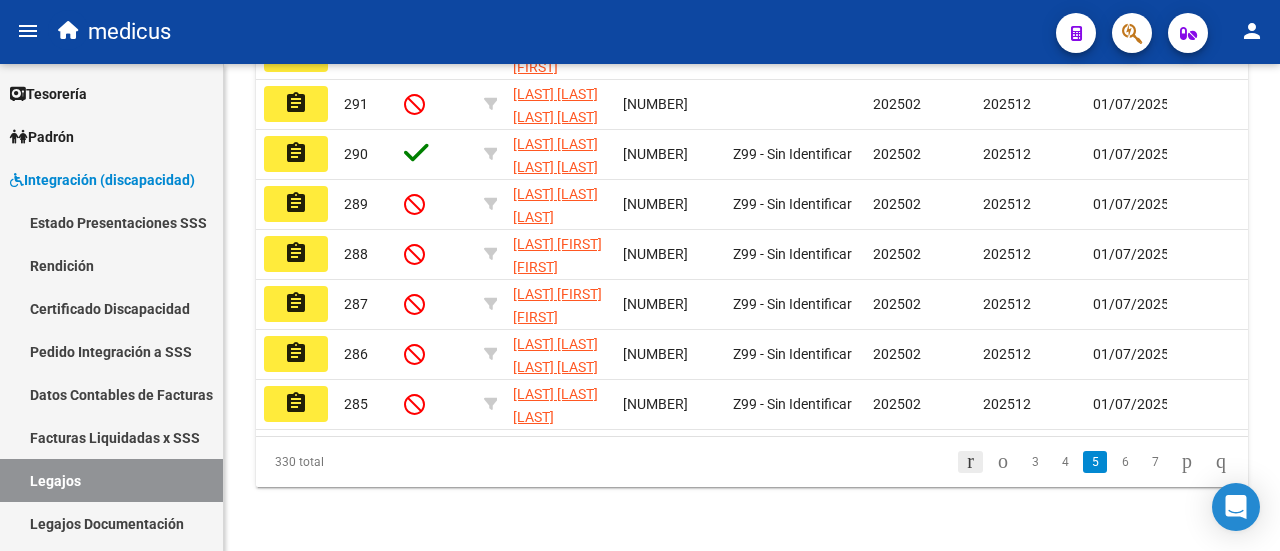 click 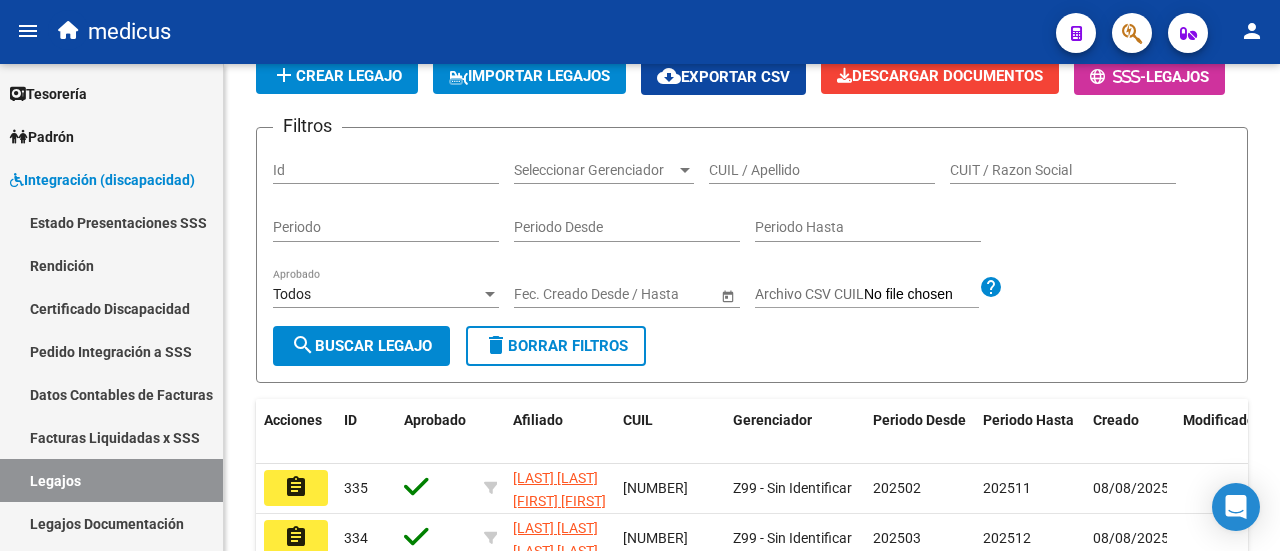scroll, scrollTop: 48, scrollLeft: 0, axis: vertical 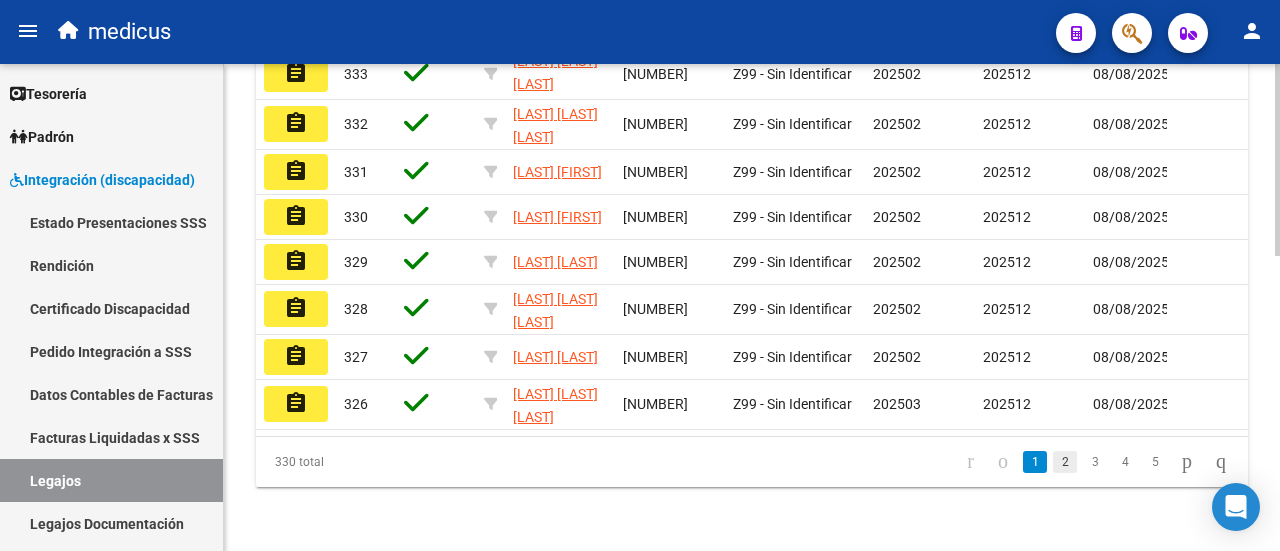 click on "2" 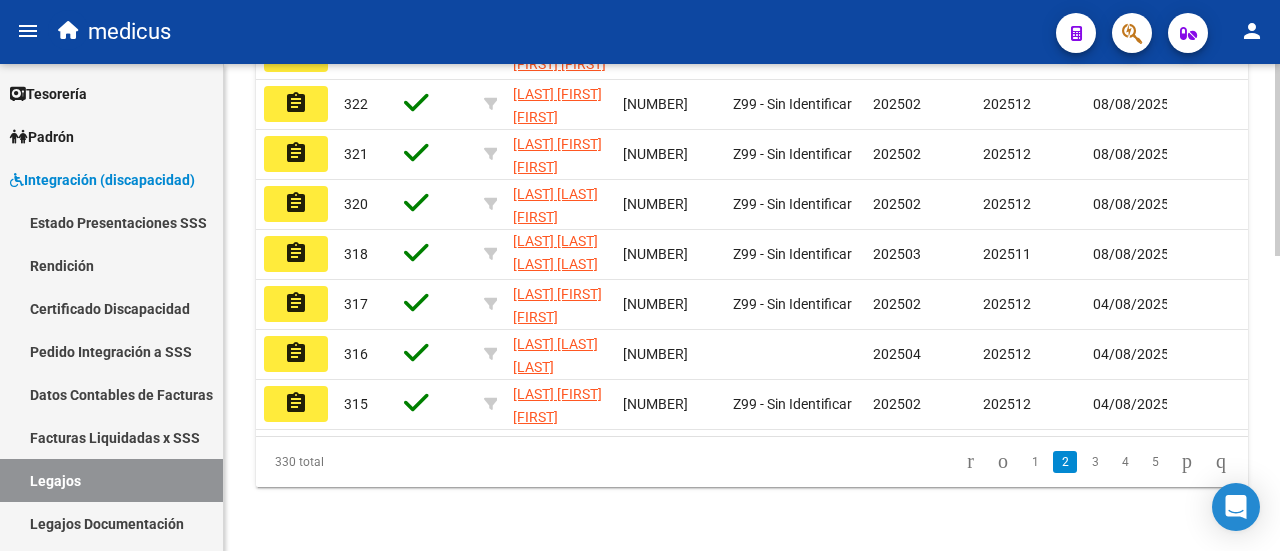 scroll, scrollTop: 748, scrollLeft: 0, axis: vertical 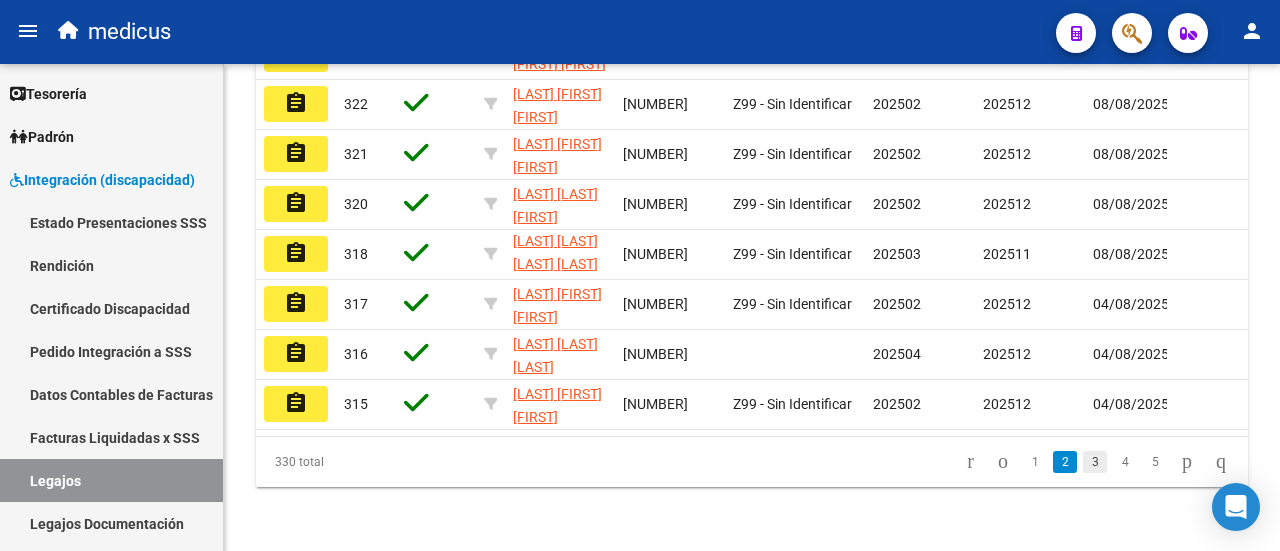 click on "3" 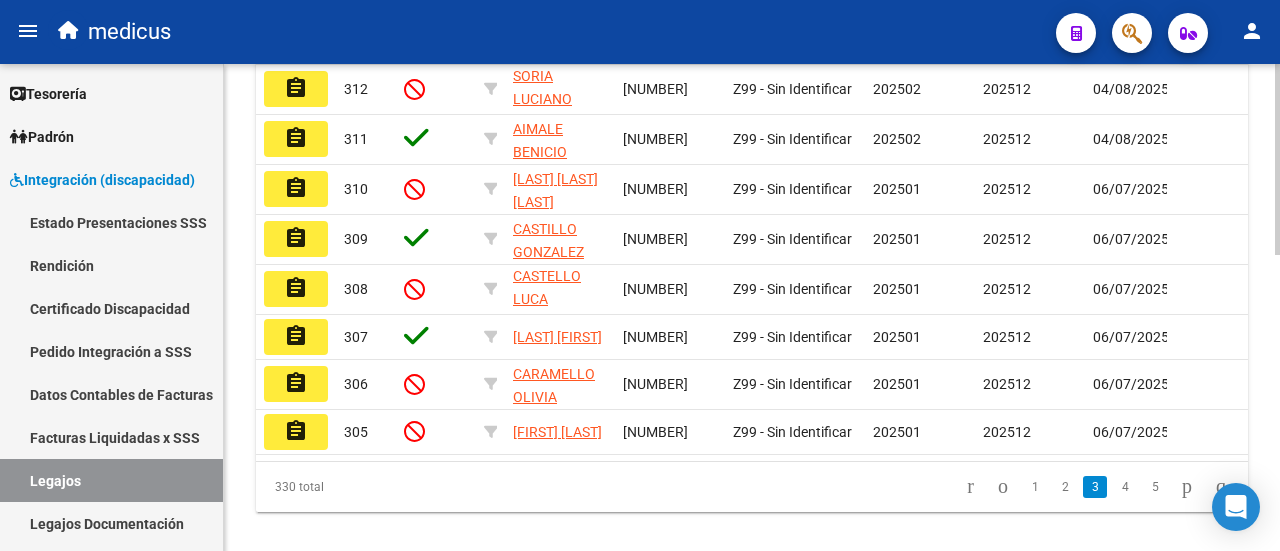 scroll, scrollTop: 754, scrollLeft: 0, axis: vertical 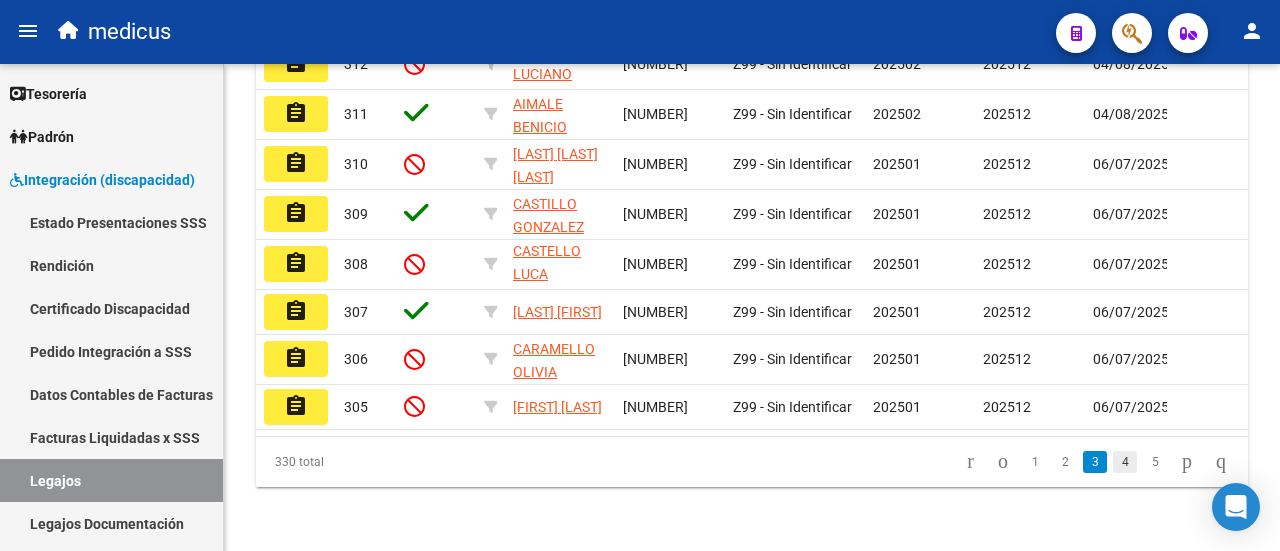 click on "4" 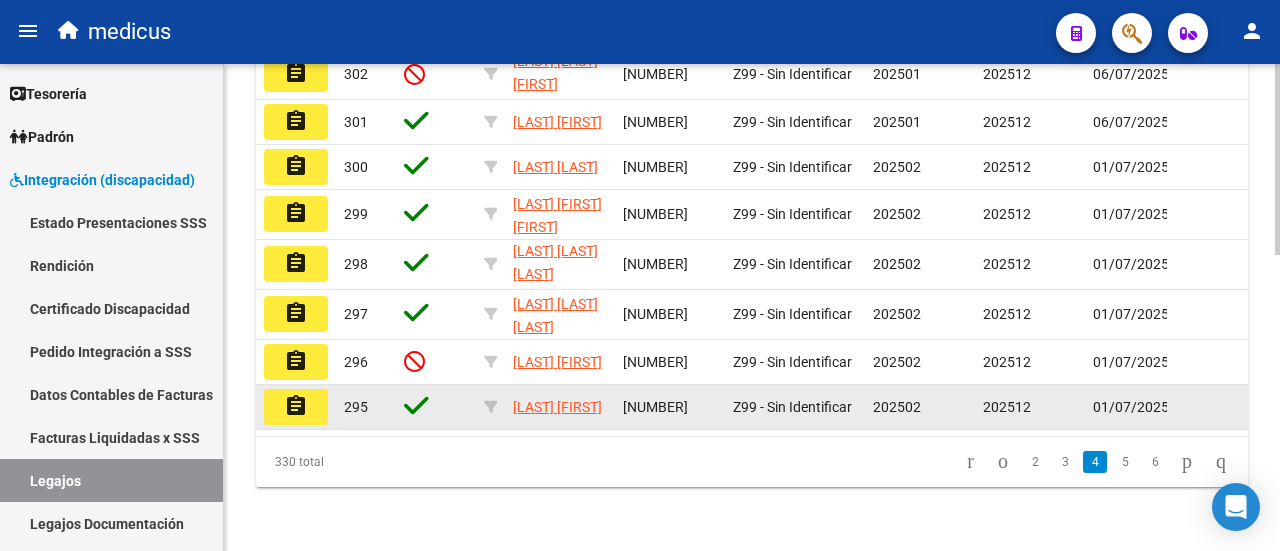 scroll, scrollTop: 754, scrollLeft: 0, axis: vertical 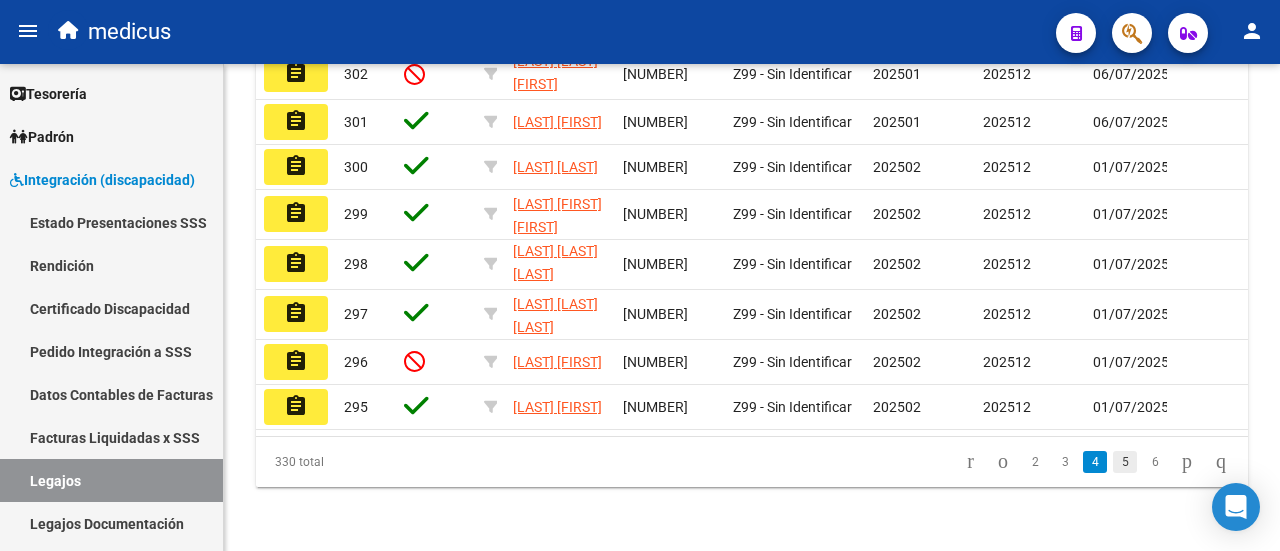 click on "5" 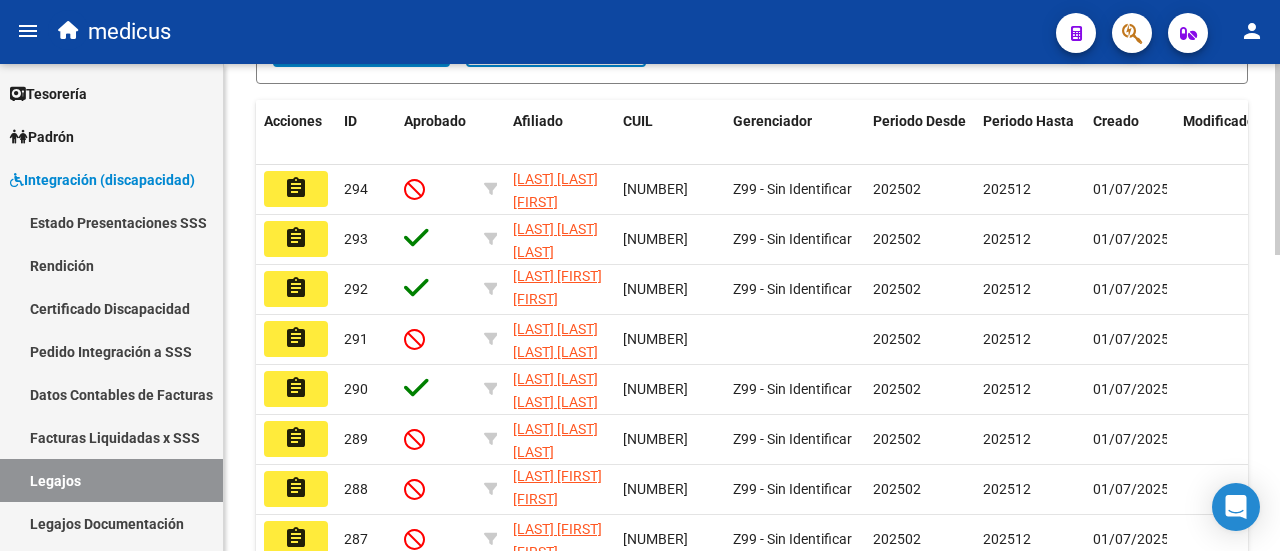 scroll, scrollTop: 754, scrollLeft: 0, axis: vertical 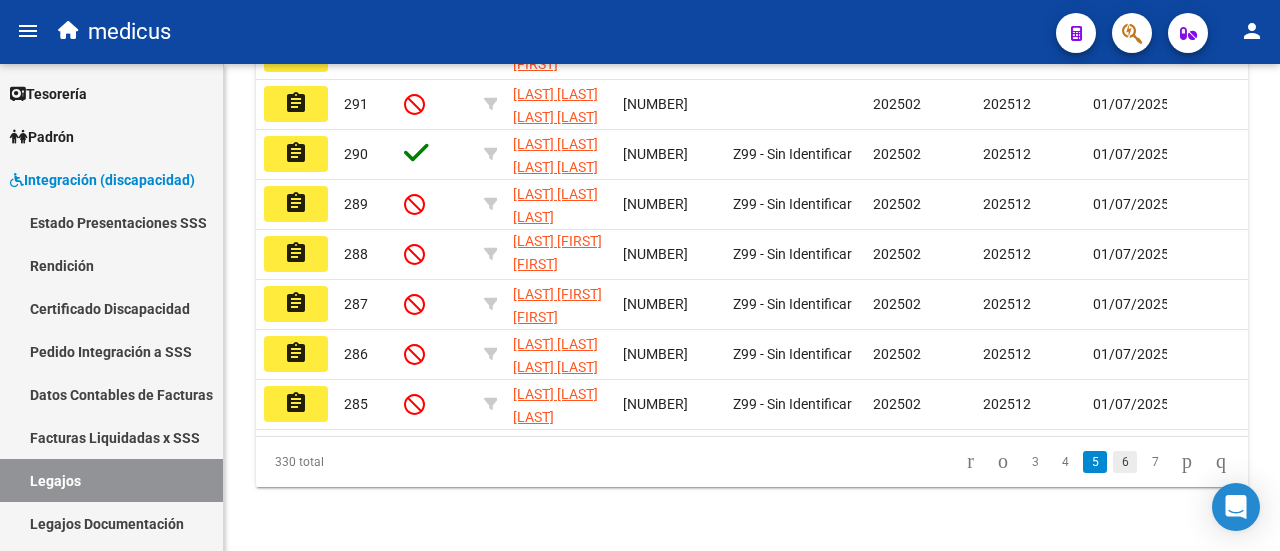 click on "6" 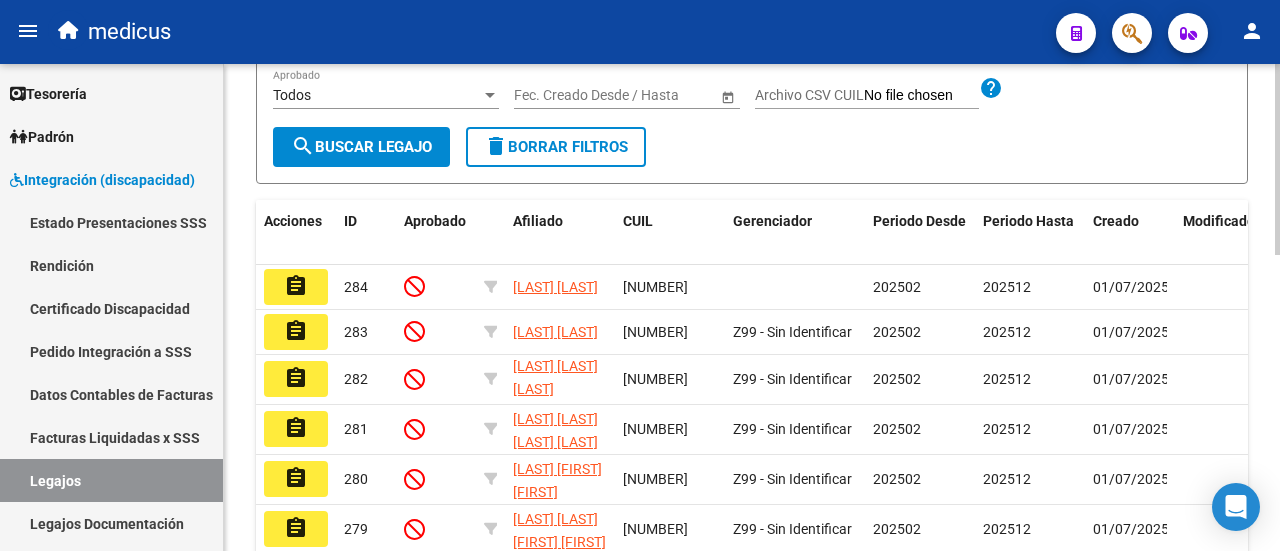 scroll, scrollTop: 754, scrollLeft: 0, axis: vertical 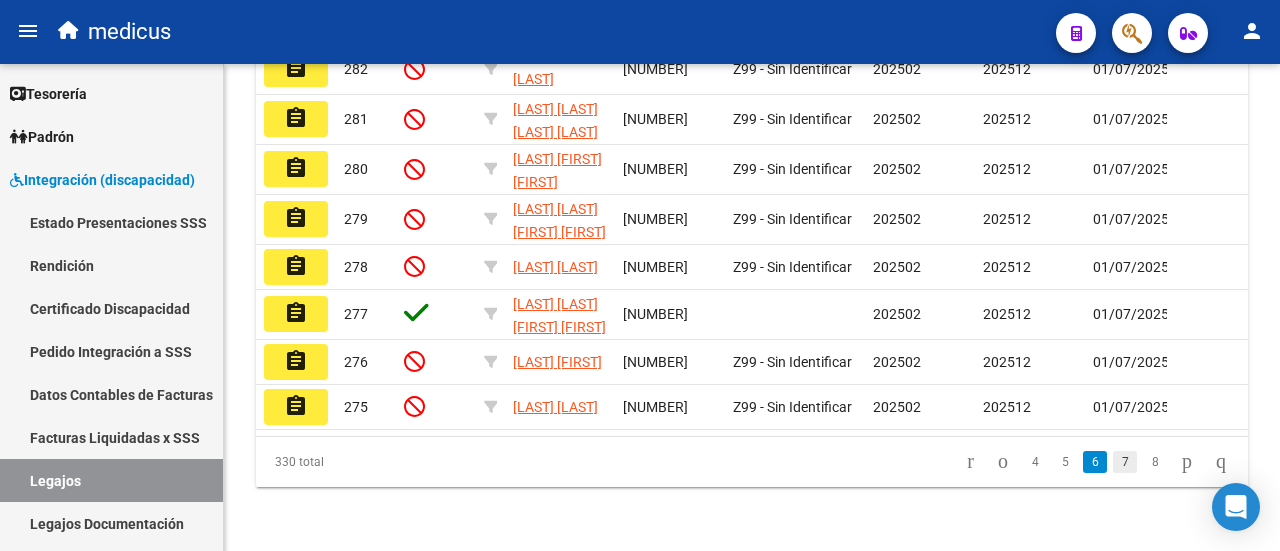 click on "7" 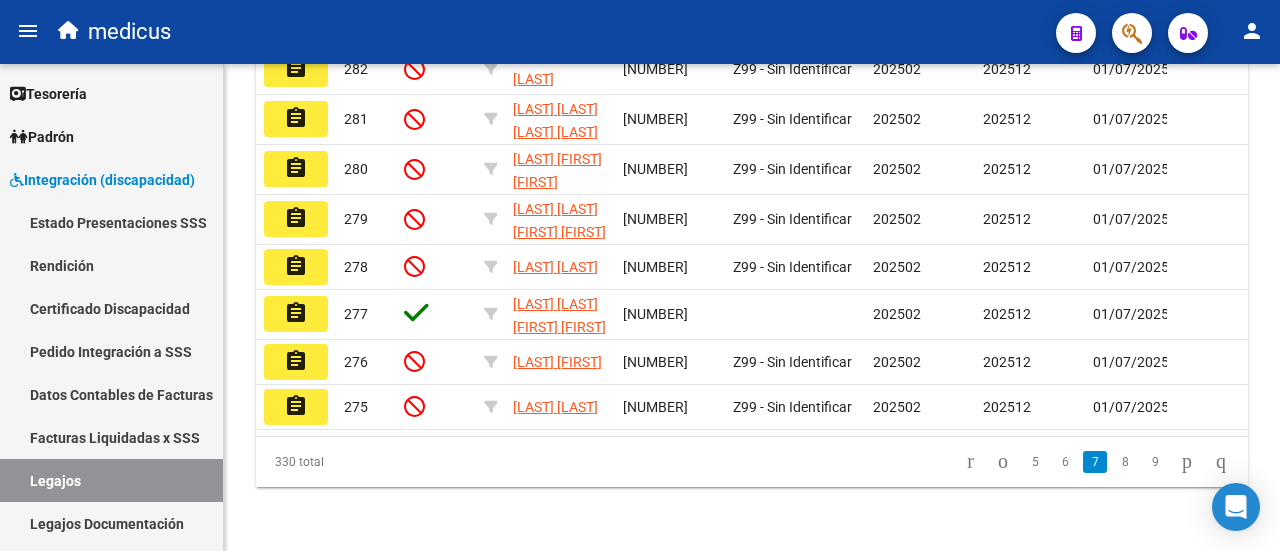 scroll, scrollTop: 758, scrollLeft: 0, axis: vertical 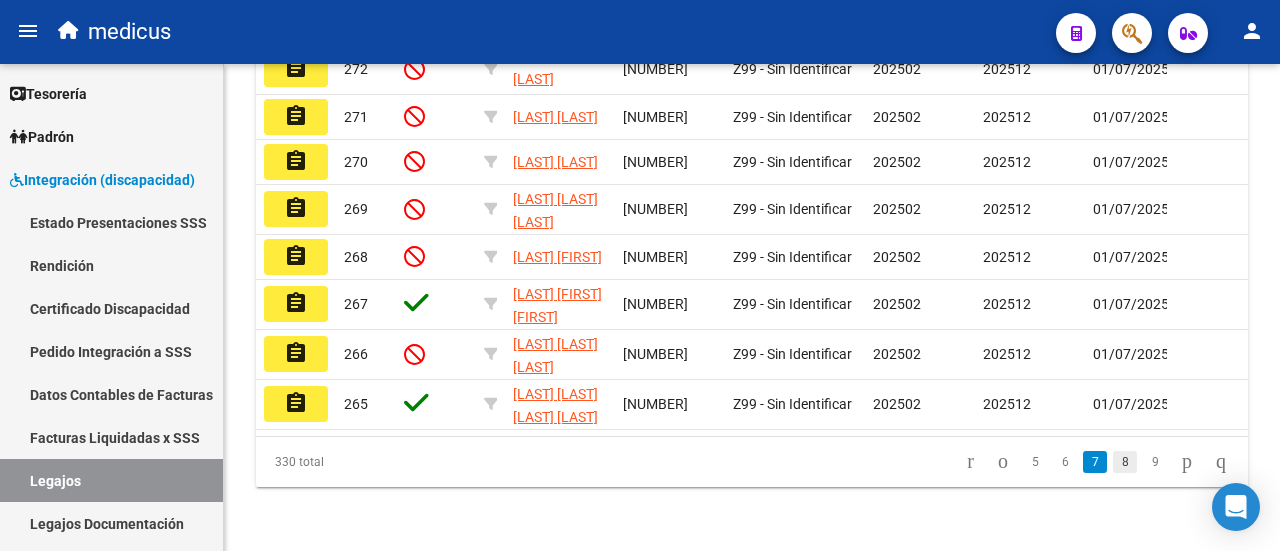 click on "8" 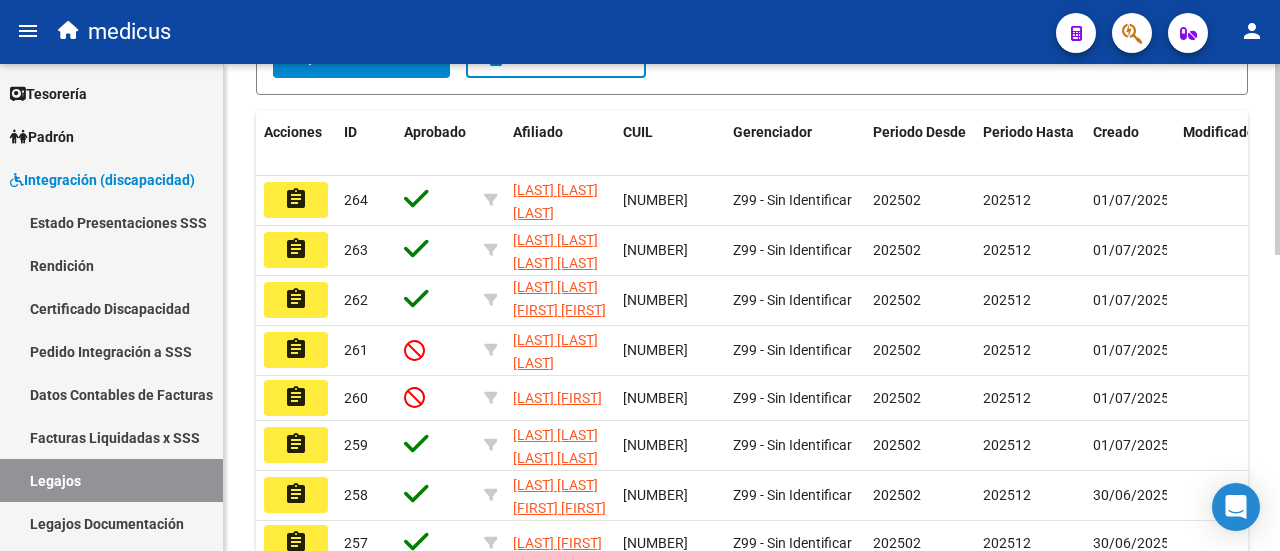 scroll, scrollTop: 754, scrollLeft: 0, axis: vertical 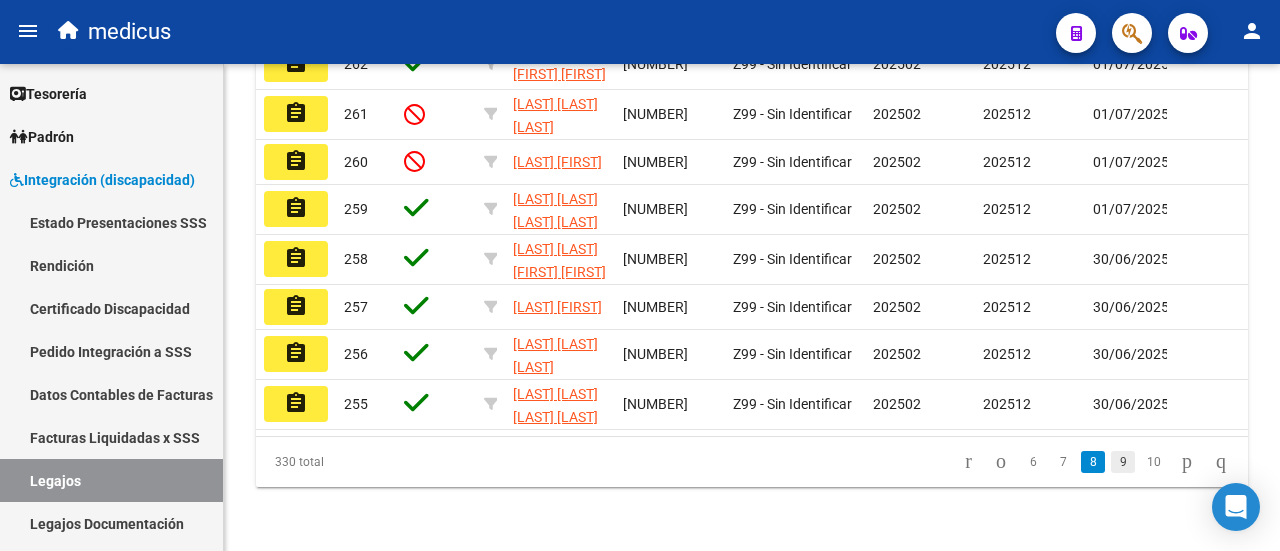 click on "9" 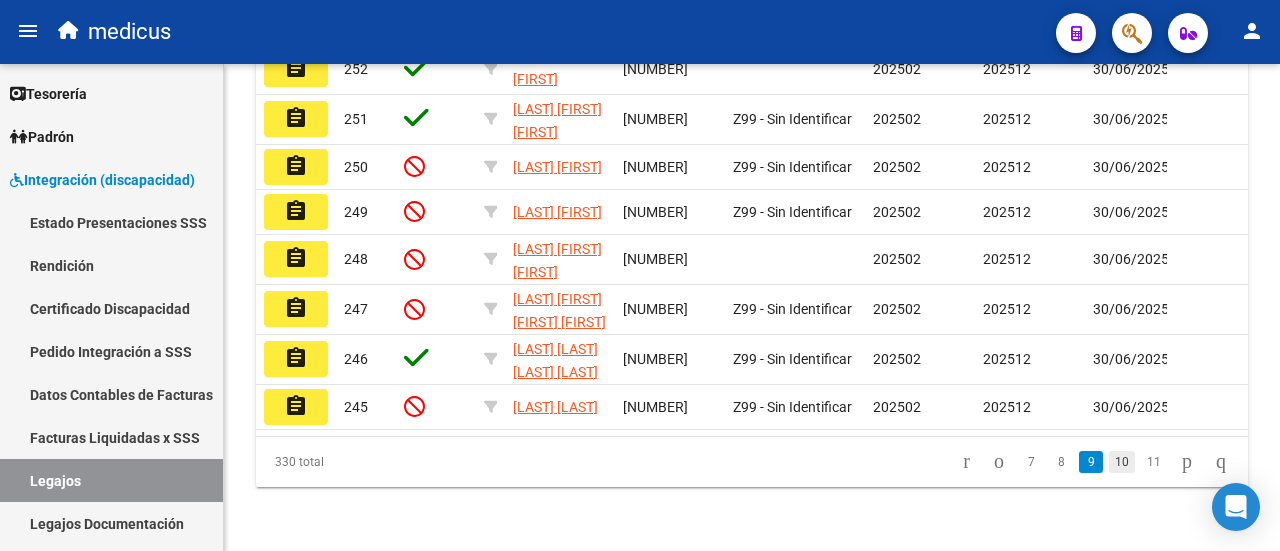 click on "10" 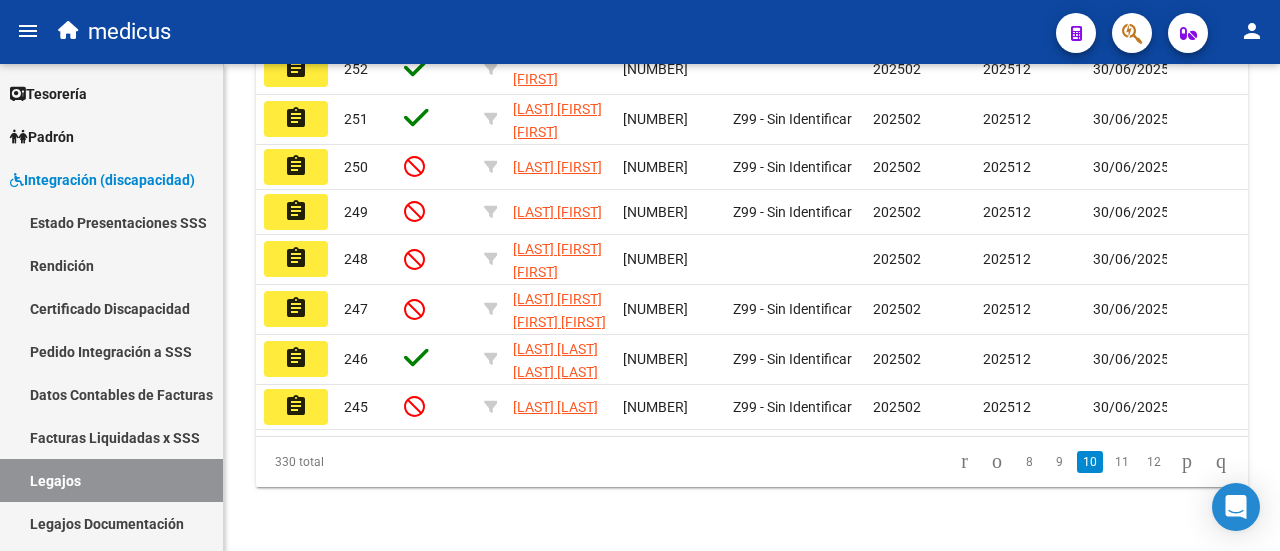 scroll, scrollTop: 758, scrollLeft: 0, axis: vertical 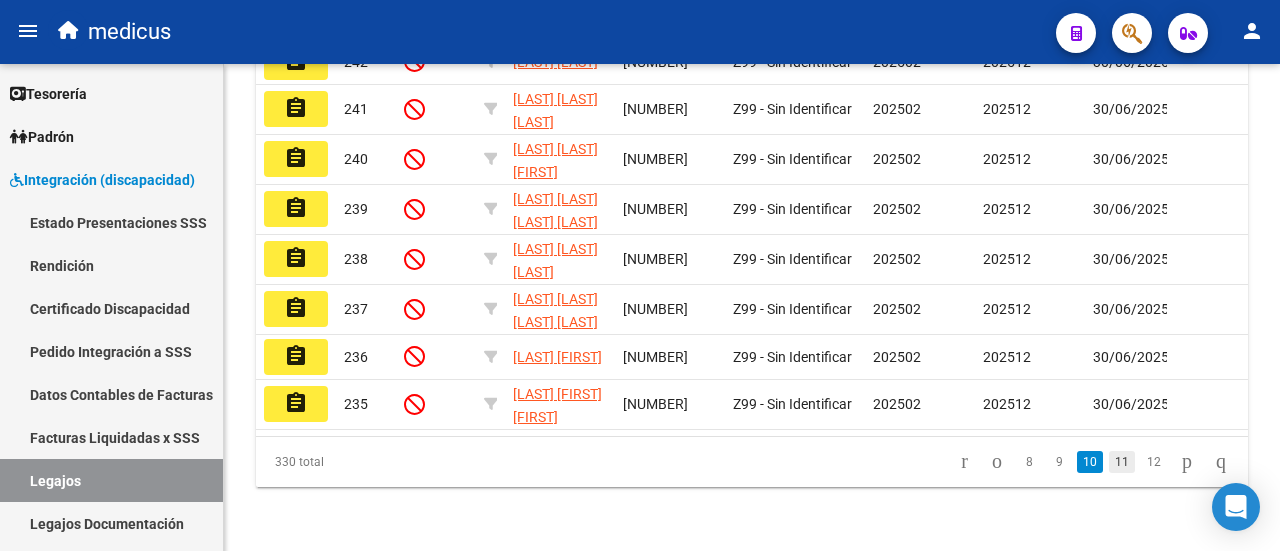 click on "11" 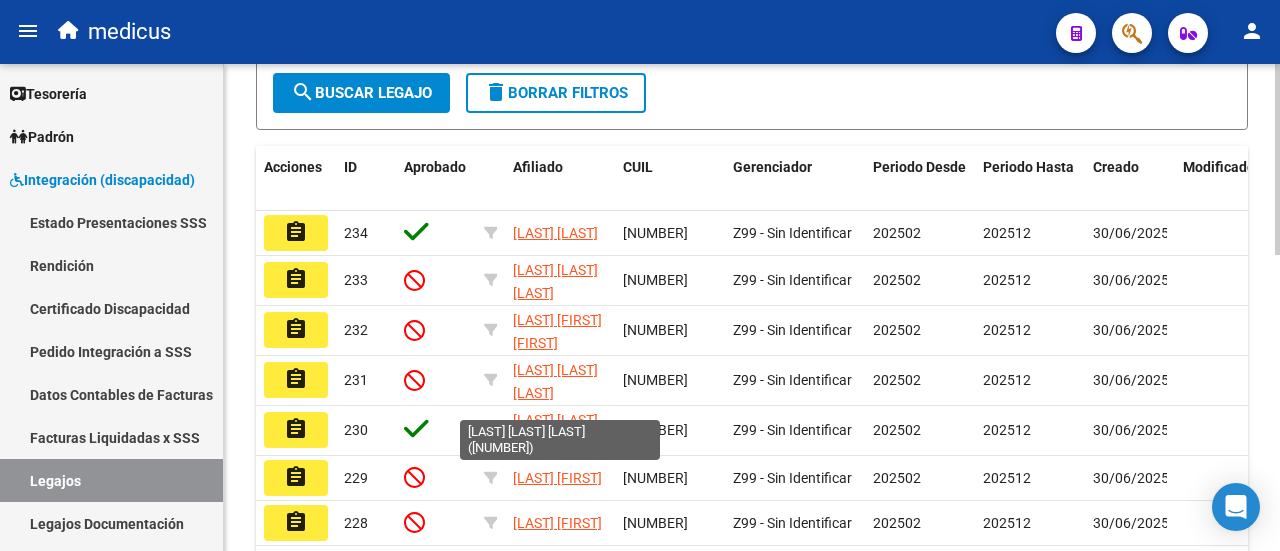 scroll, scrollTop: 448, scrollLeft: 0, axis: vertical 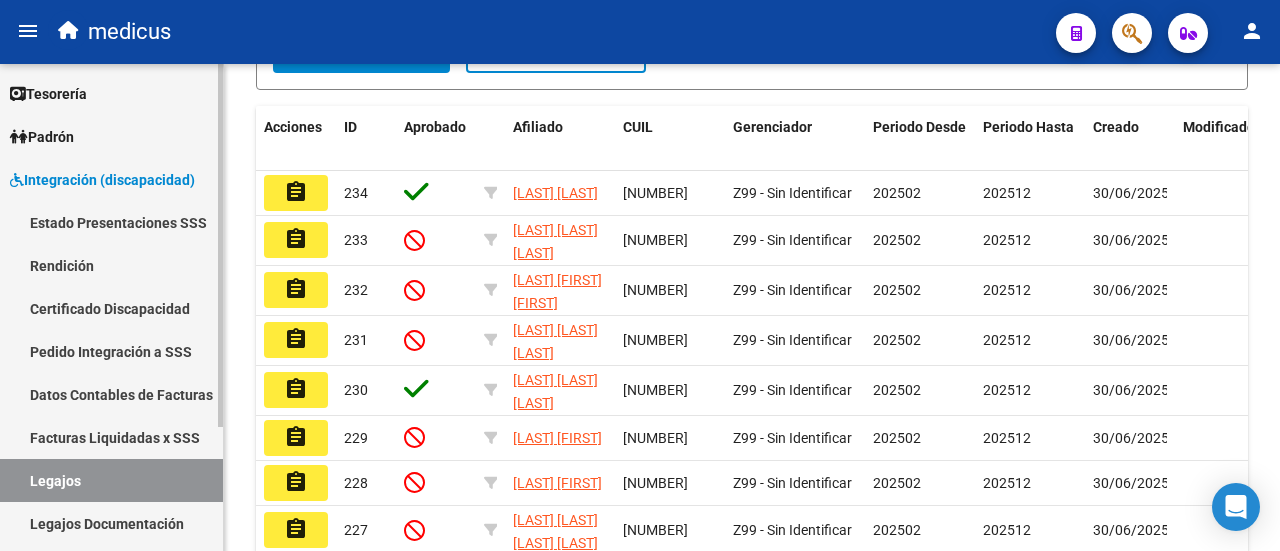 click on "Legajos" at bounding box center [111, 480] 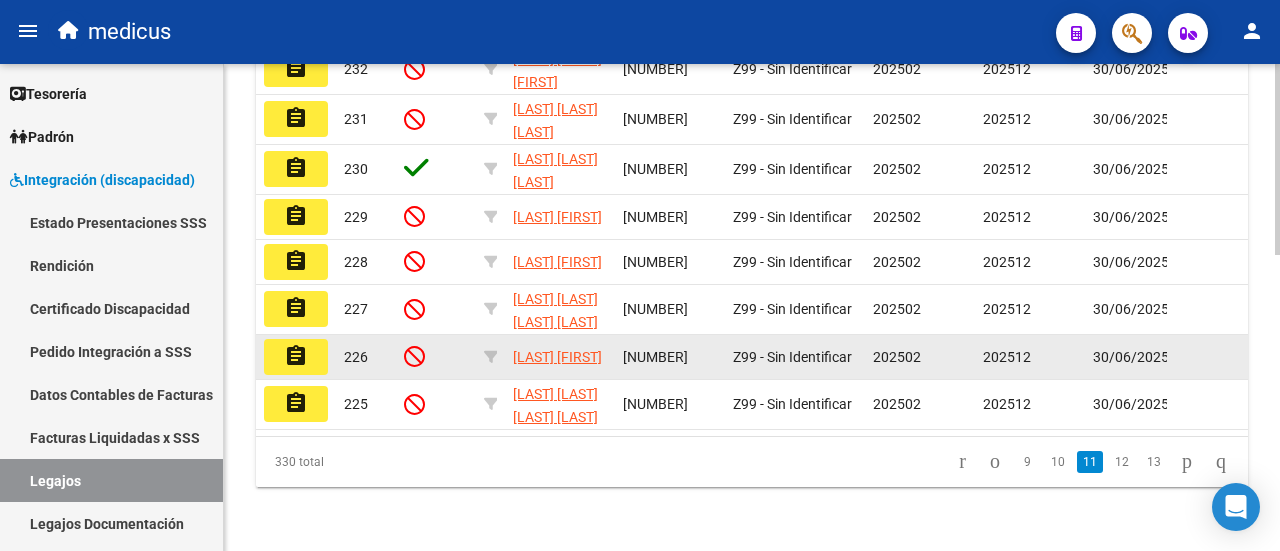 scroll, scrollTop: 754, scrollLeft: 0, axis: vertical 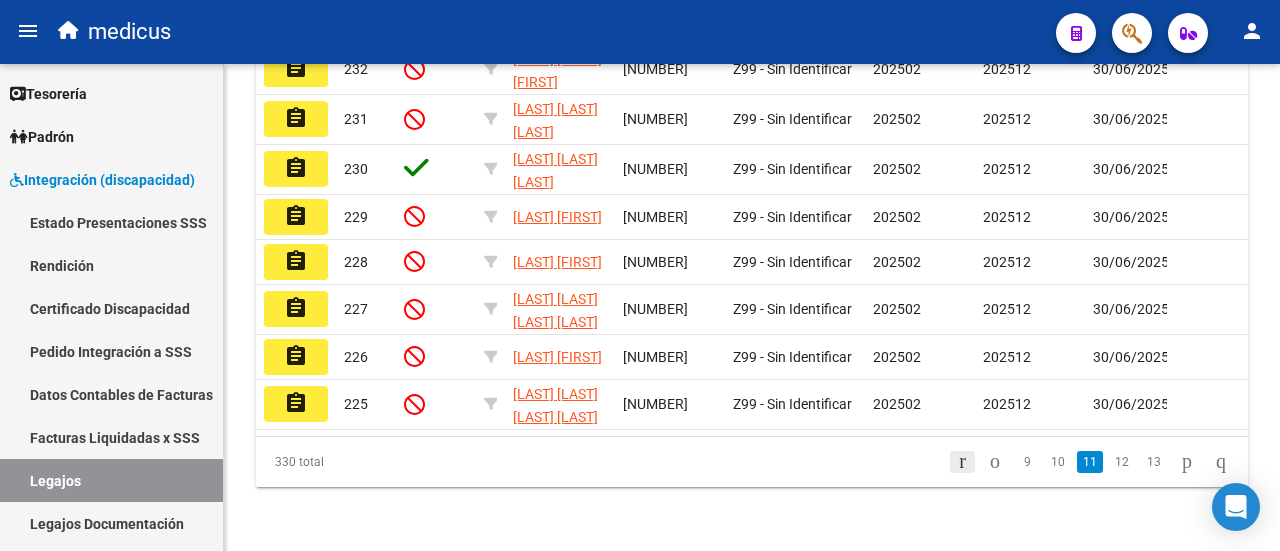 click 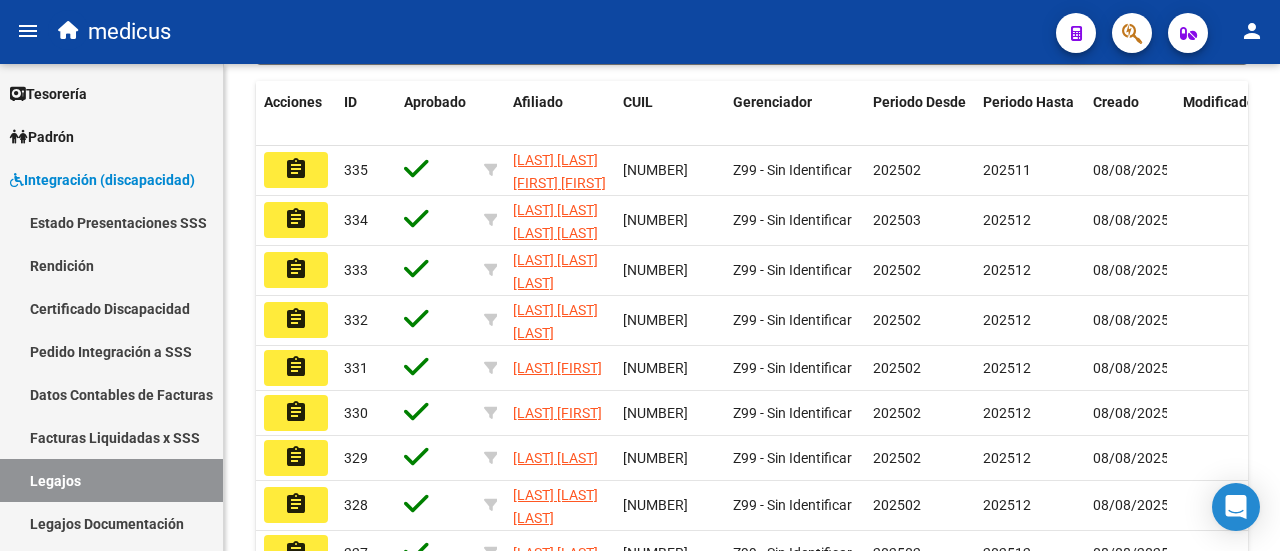 scroll, scrollTop: 348, scrollLeft: 0, axis: vertical 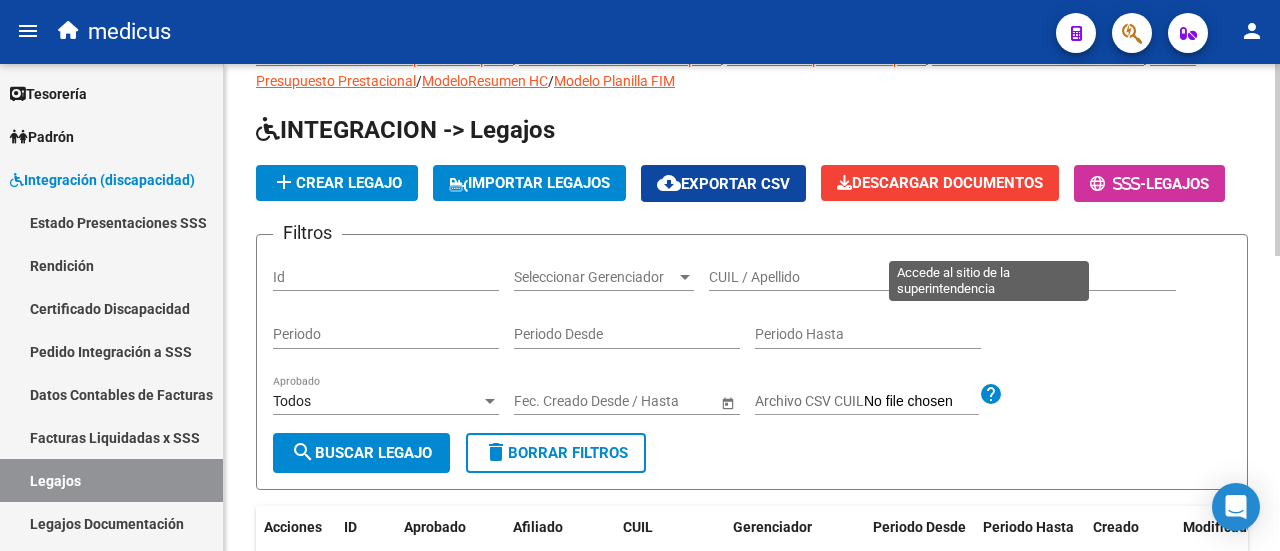 click on "Legajos" 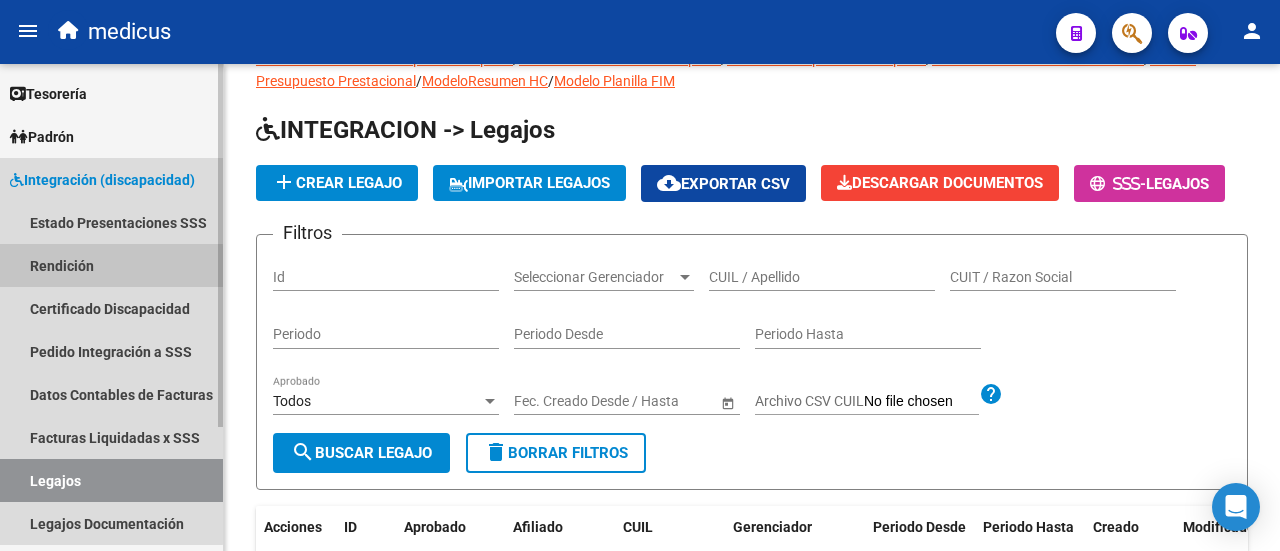 click on "Rendición" at bounding box center (111, 265) 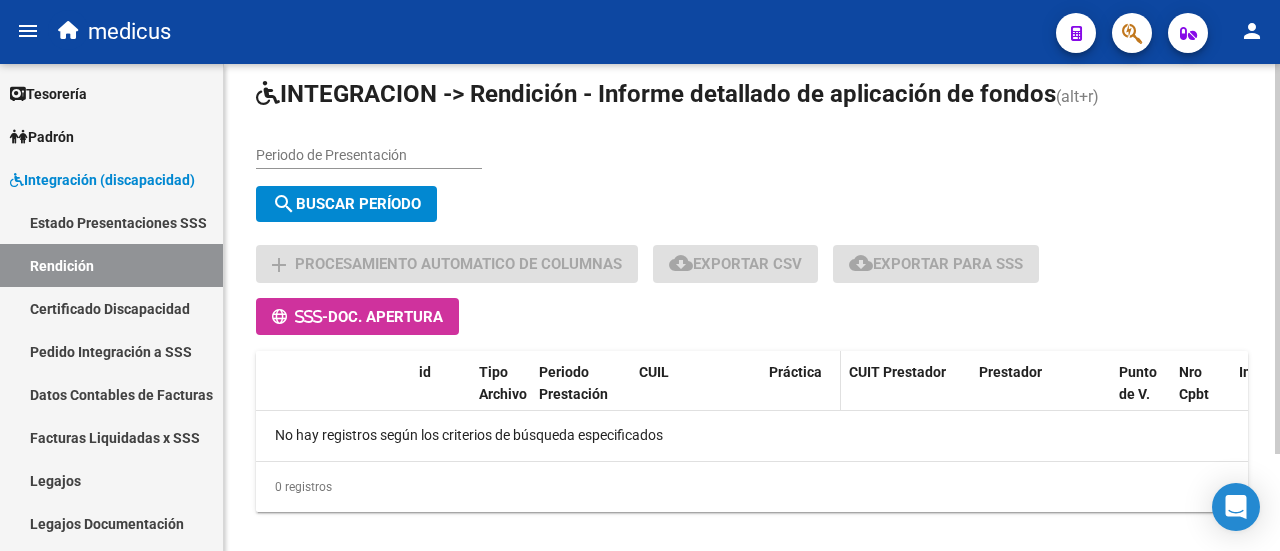 scroll, scrollTop: 120, scrollLeft: 0, axis: vertical 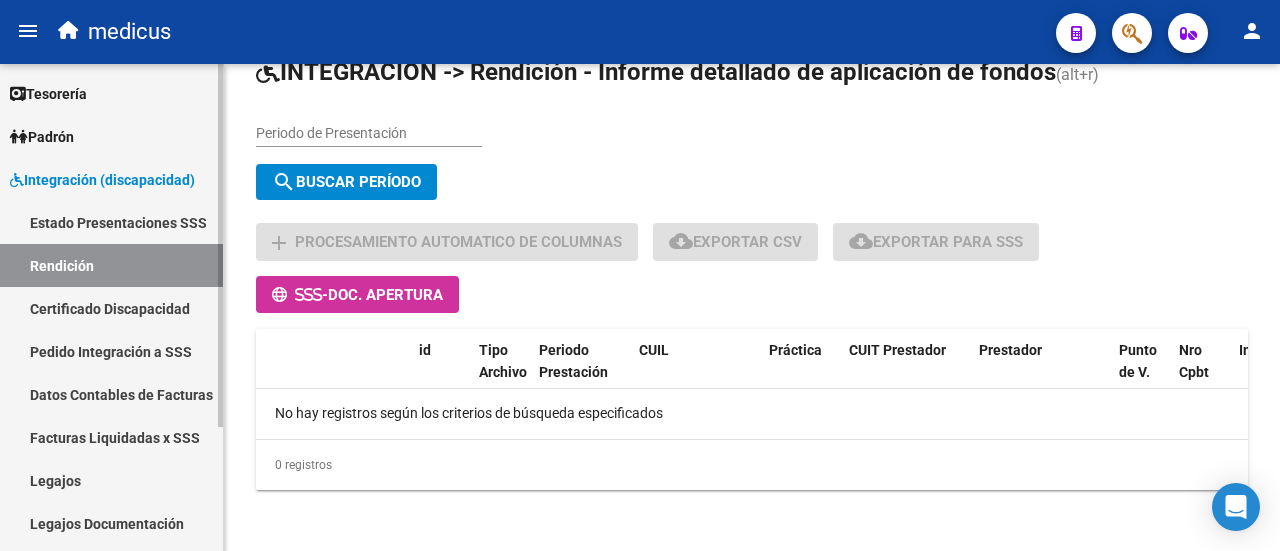 click on "Rendición" at bounding box center [111, 265] 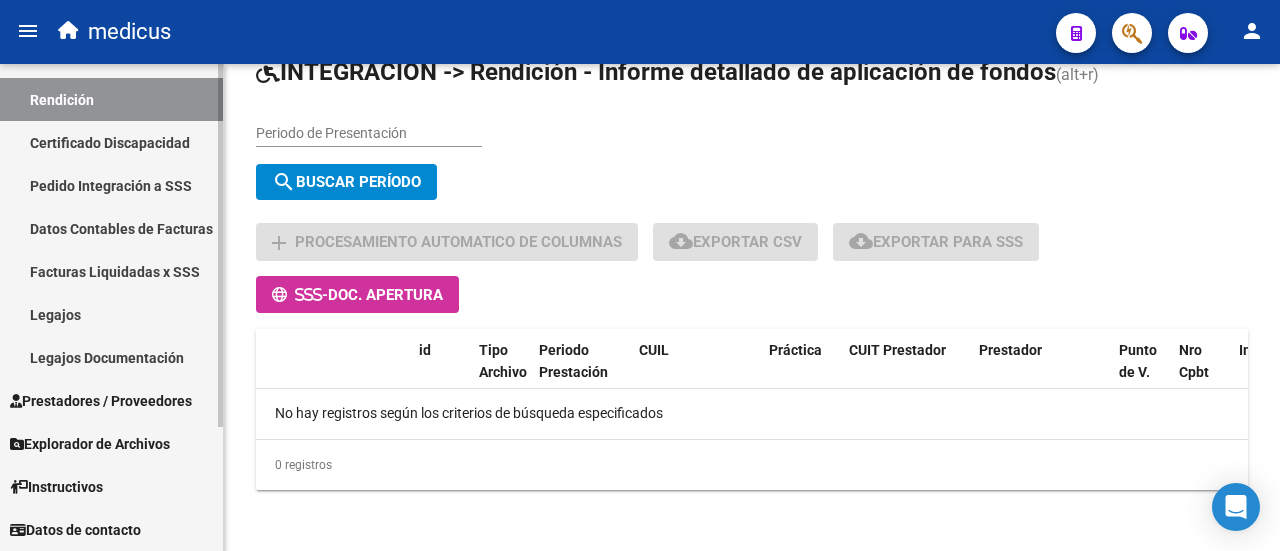 scroll, scrollTop: 0, scrollLeft: 0, axis: both 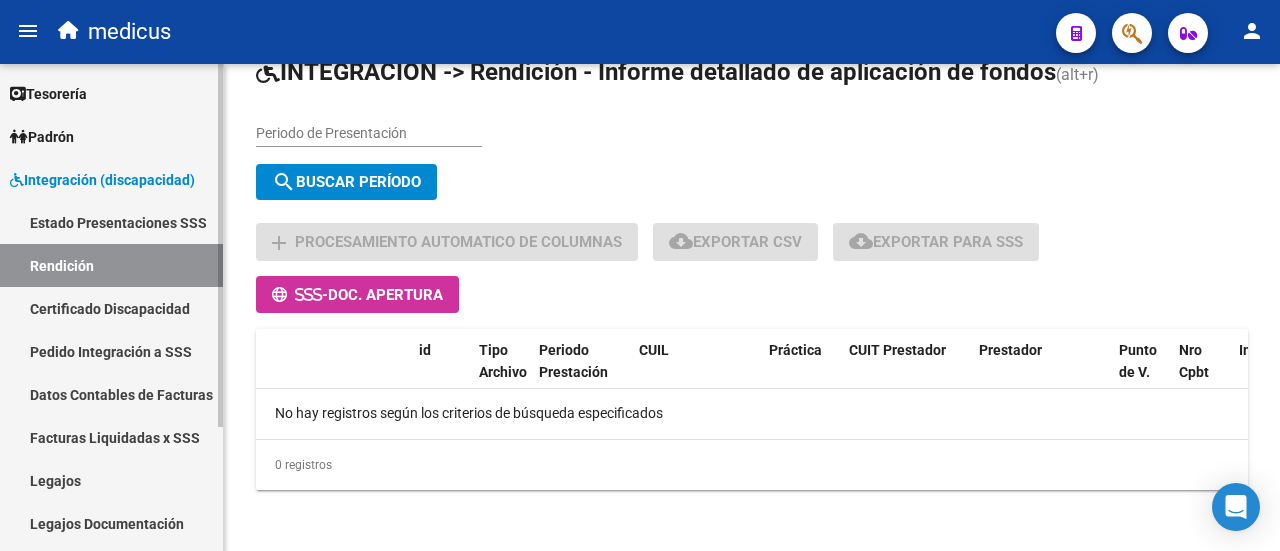 click on "Estado Presentaciones SSS" at bounding box center (111, 222) 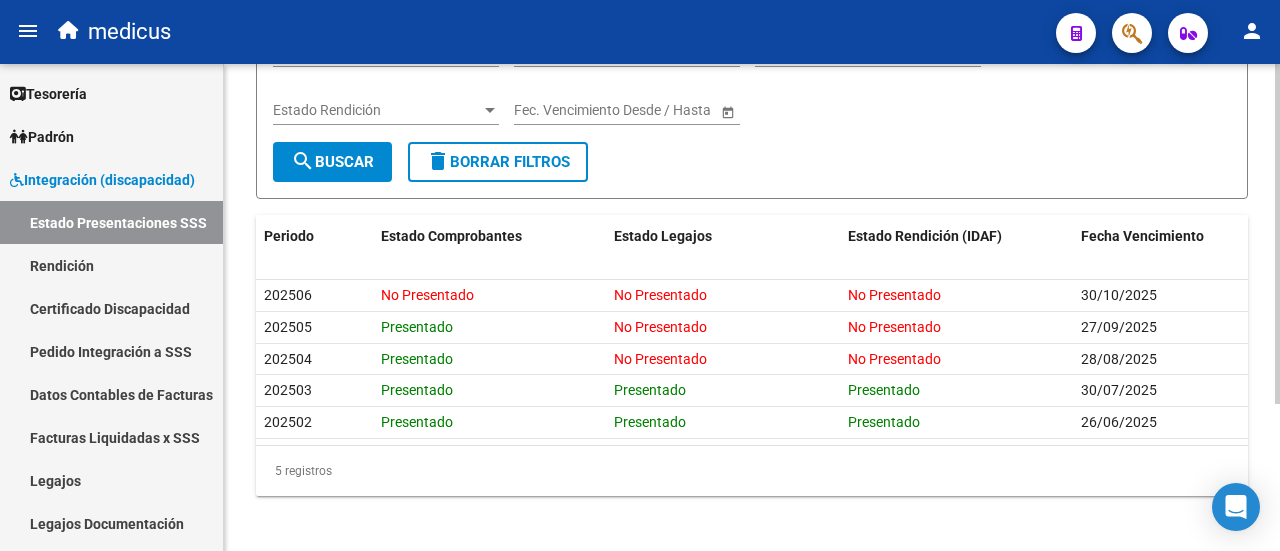 scroll, scrollTop: 211, scrollLeft: 0, axis: vertical 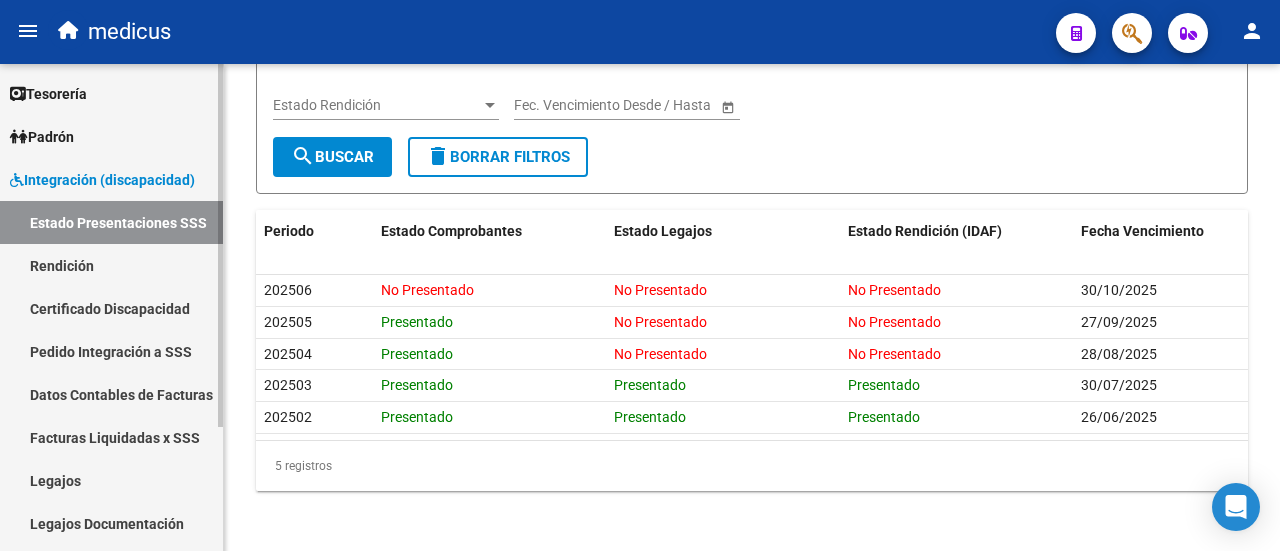 click on "Facturas Liquidadas x SSS" at bounding box center [111, 437] 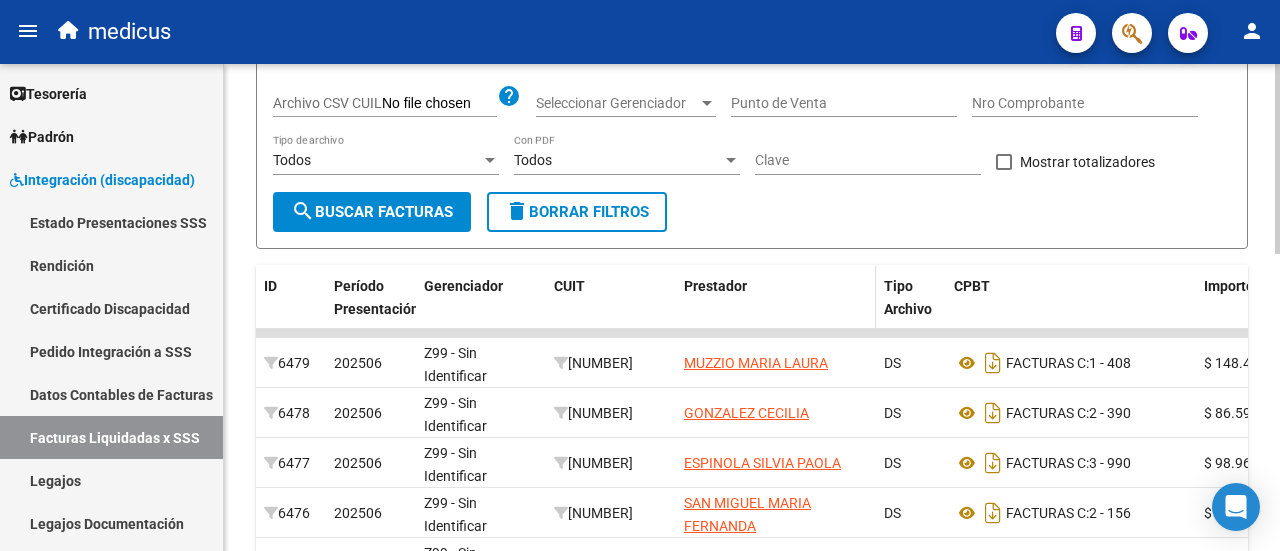 scroll, scrollTop: 534, scrollLeft: 0, axis: vertical 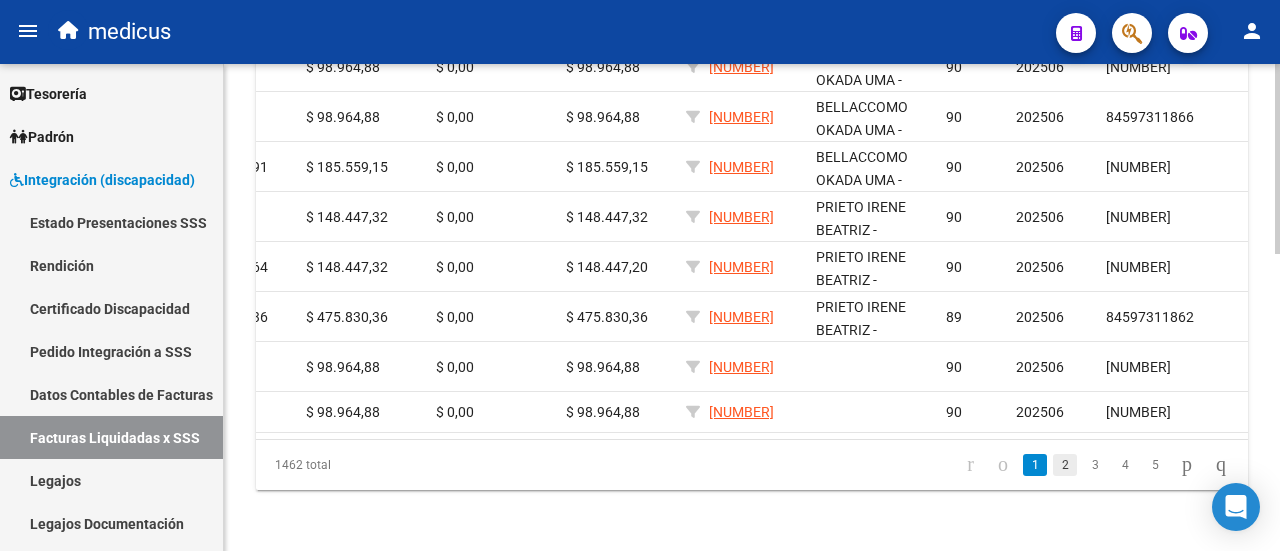 click on "2" 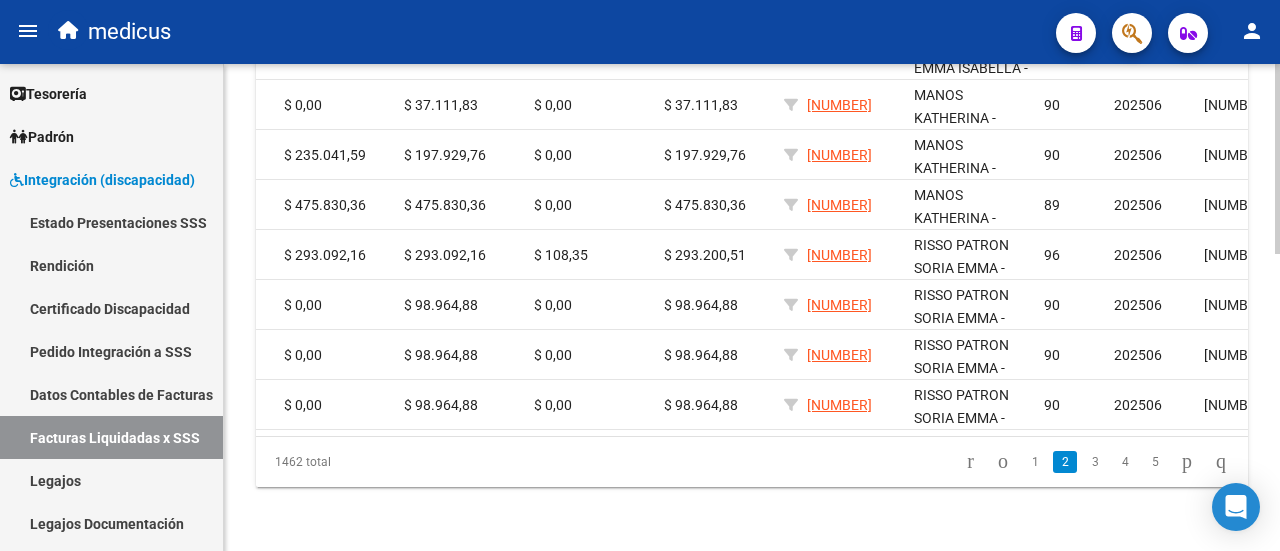 scroll, scrollTop: 0, scrollLeft: 1258, axis: horizontal 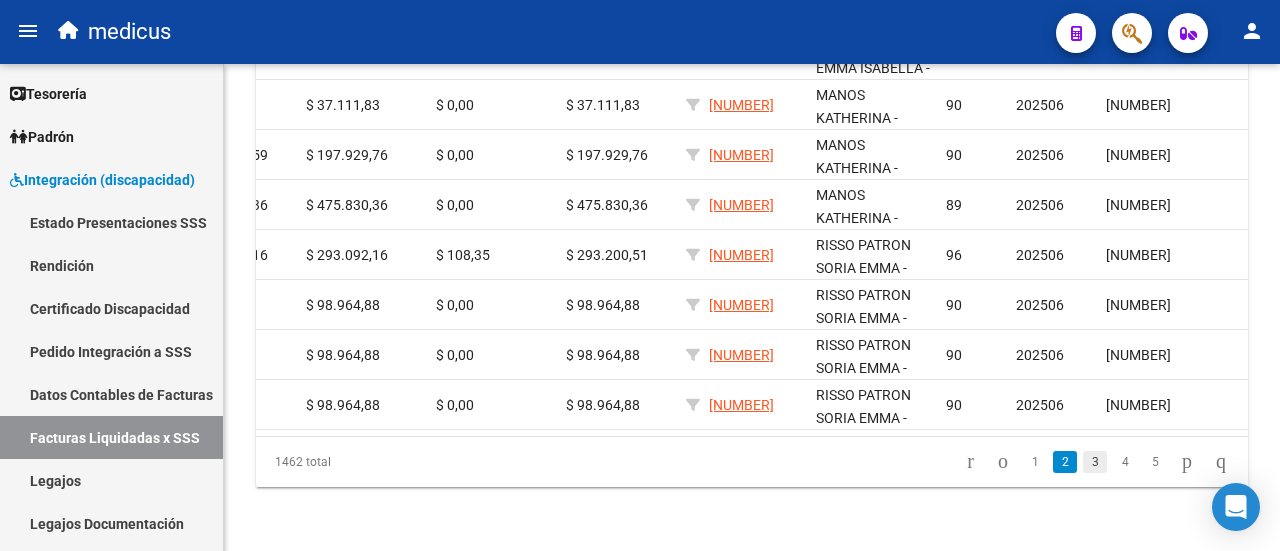 click on "3" 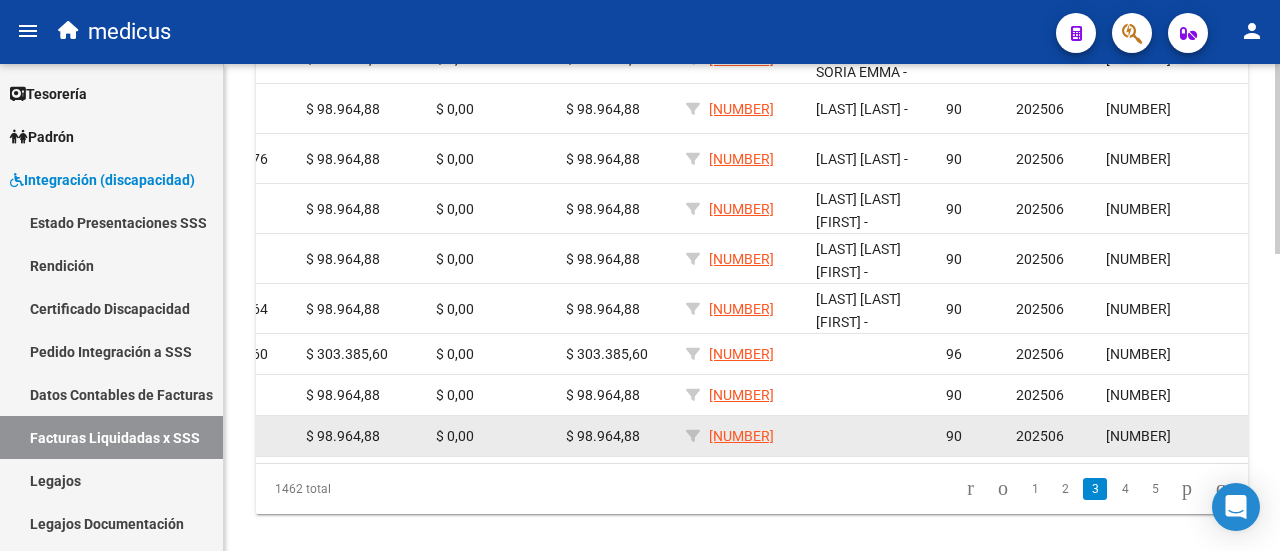 scroll, scrollTop: 734, scrollLeft: 0, axis: vertical 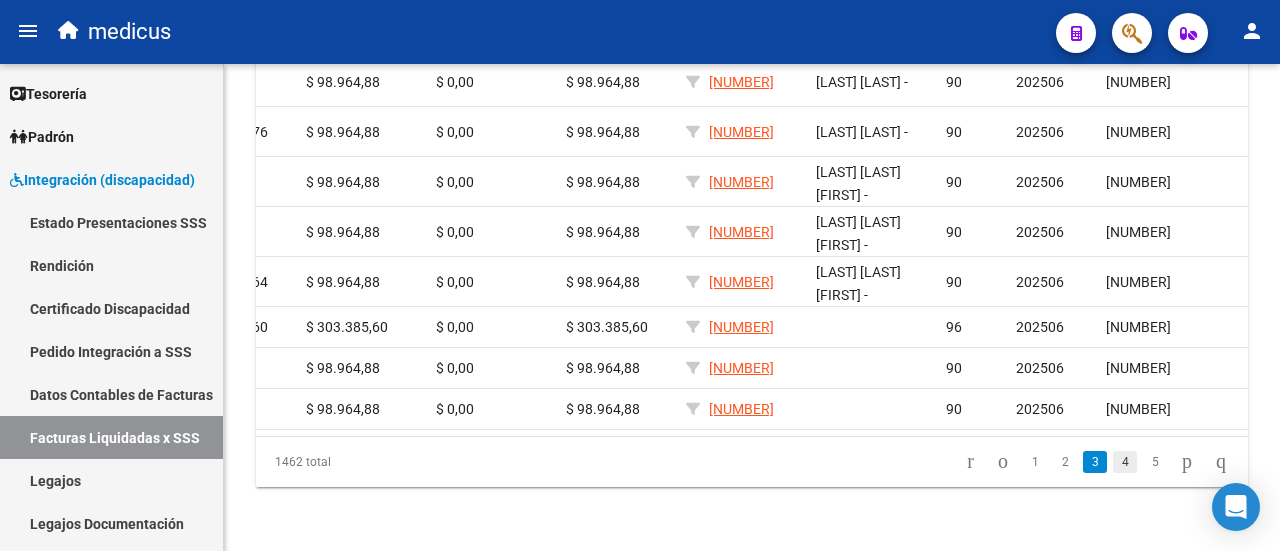 click on "4" 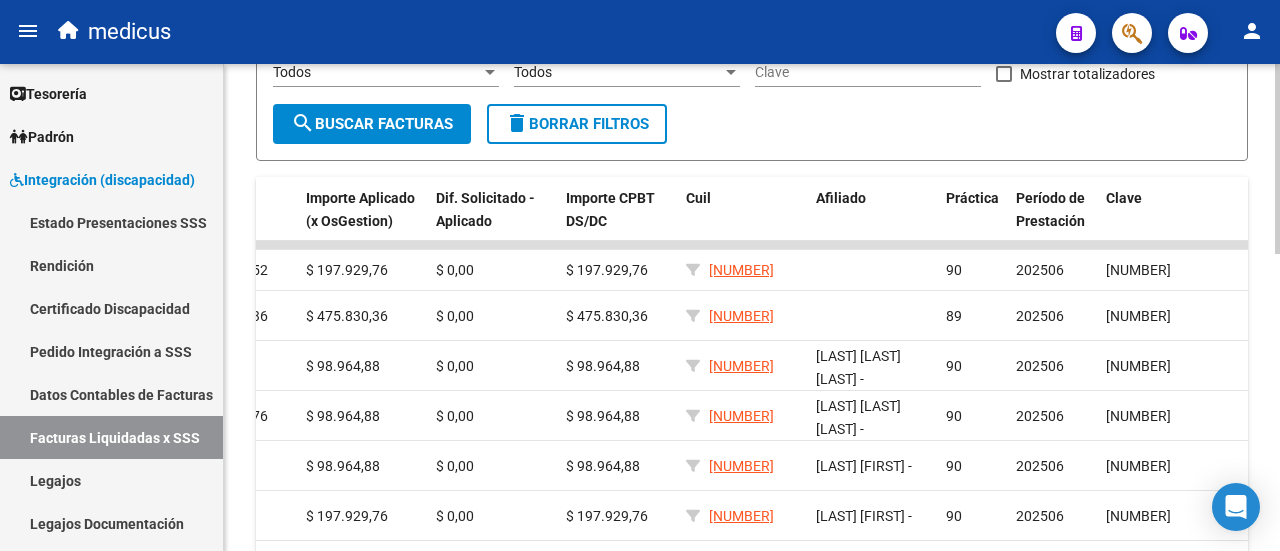 scroll, scrollTop: 334, scrollLeft: 0, axis: vertical 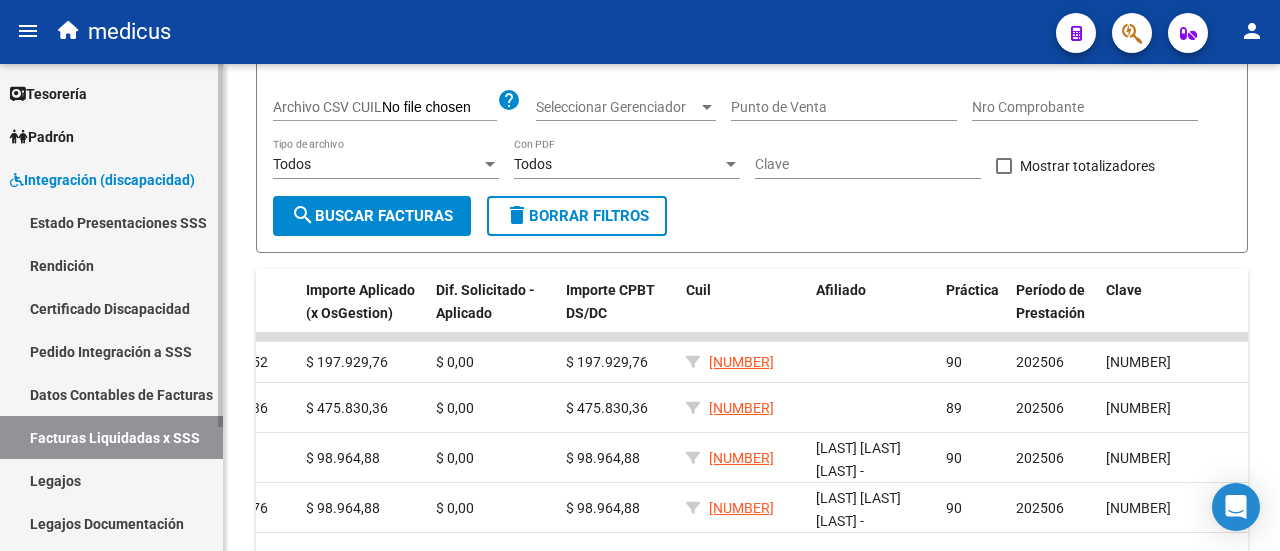 click on "Legajos" at bounding box center [111, 480] 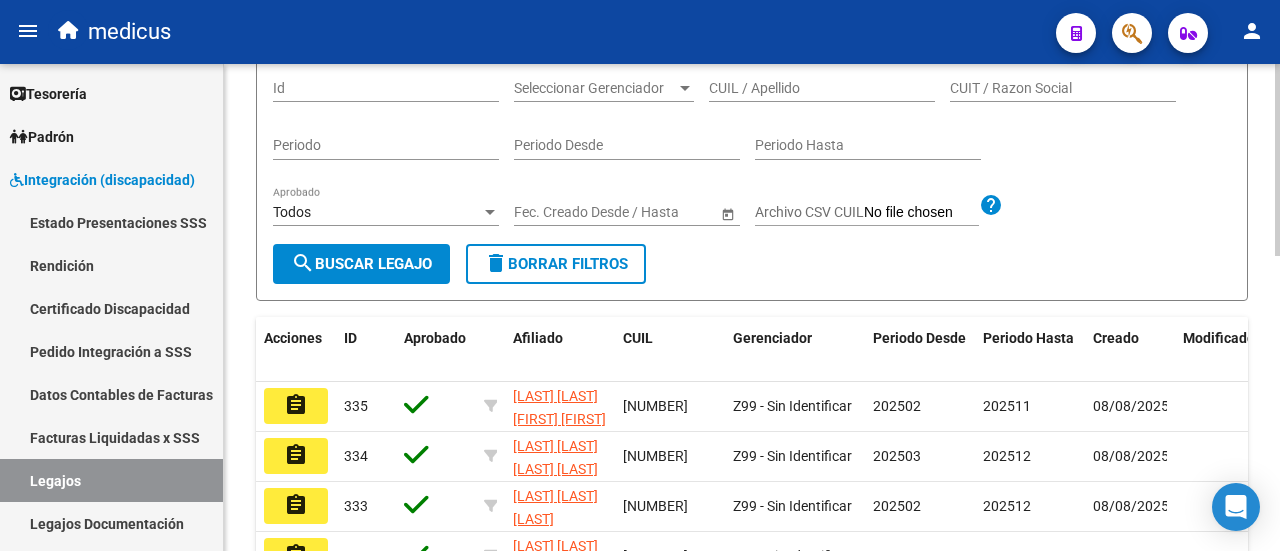 scroll, scrollTop: 334, scrollLeft: 0, axis: vertical 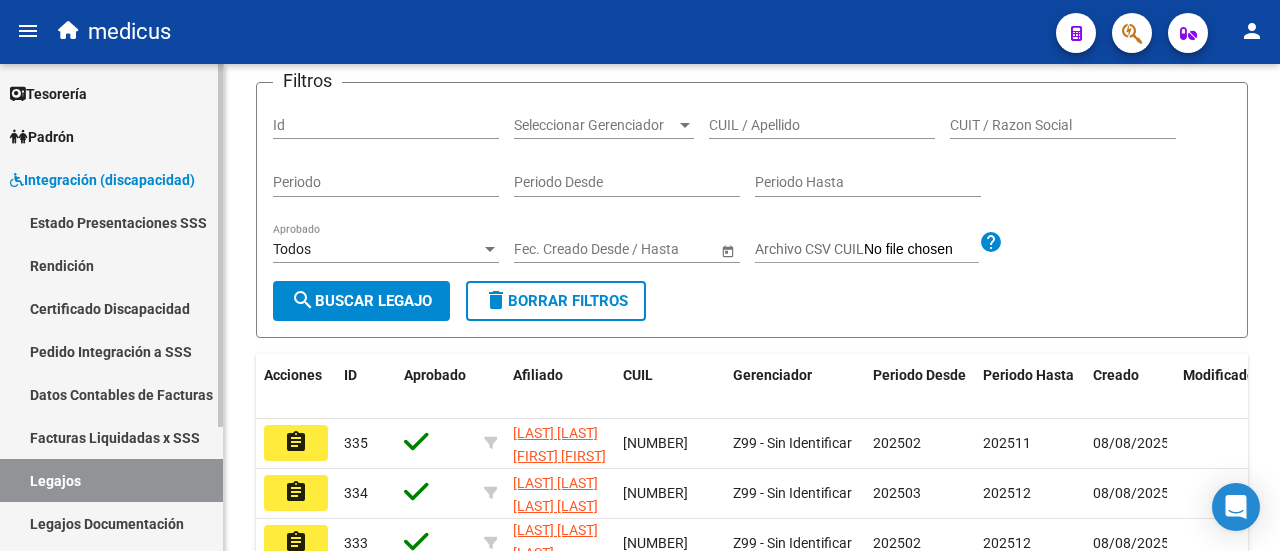 click on "Legajos Documentación" at bounding box center [111, 523] 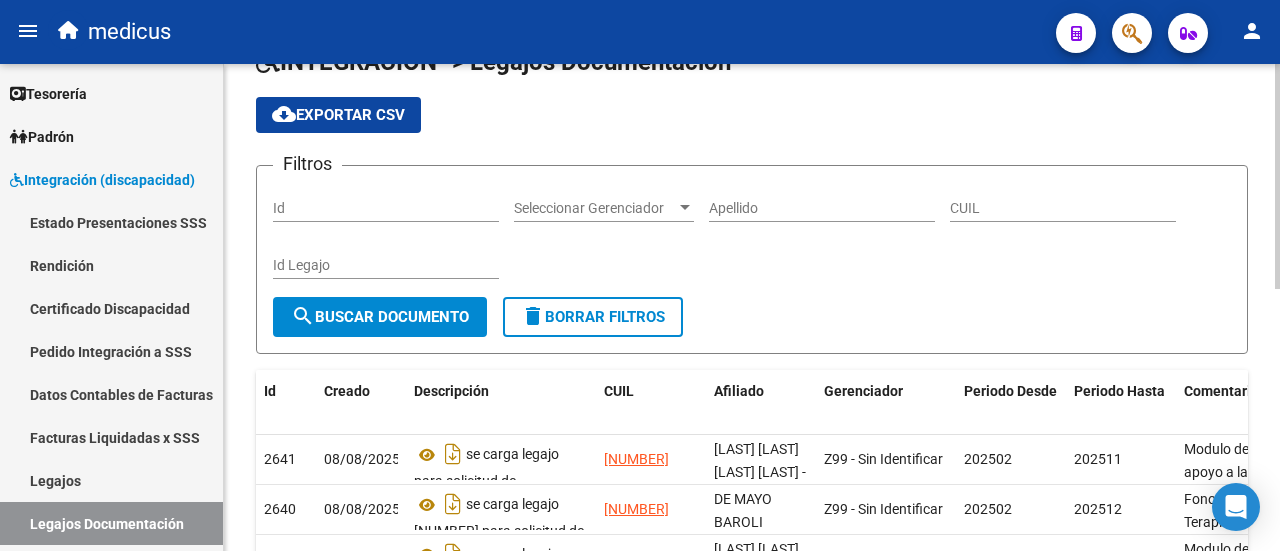 scroll, scrollTop: 0, scrollLeft: 0, axis: both 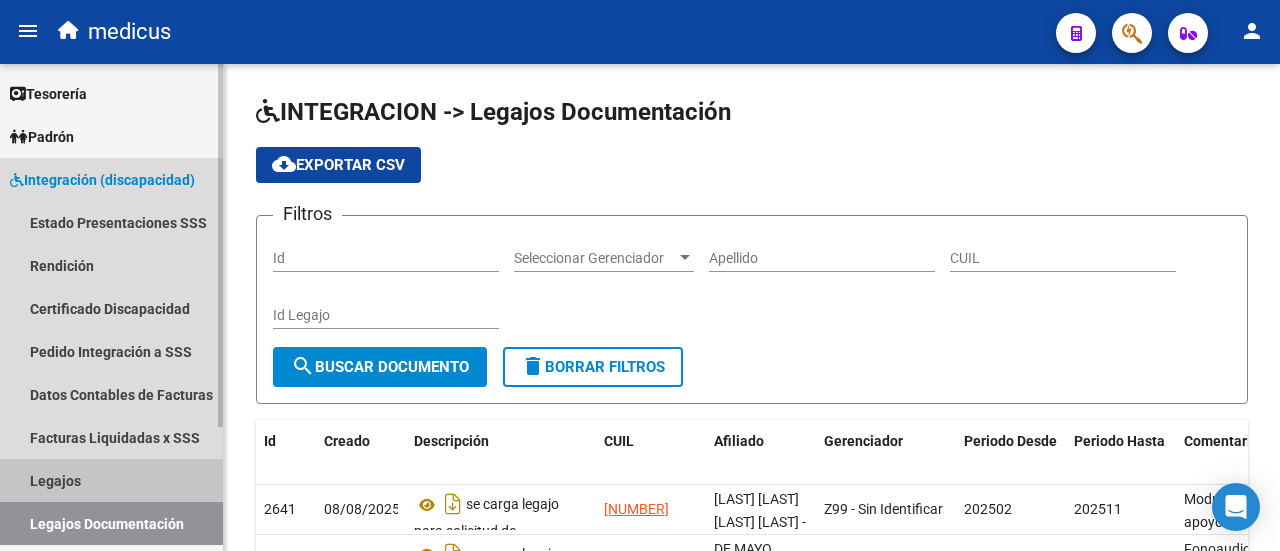 click on "Legajos" at bounding box center (111, 480) 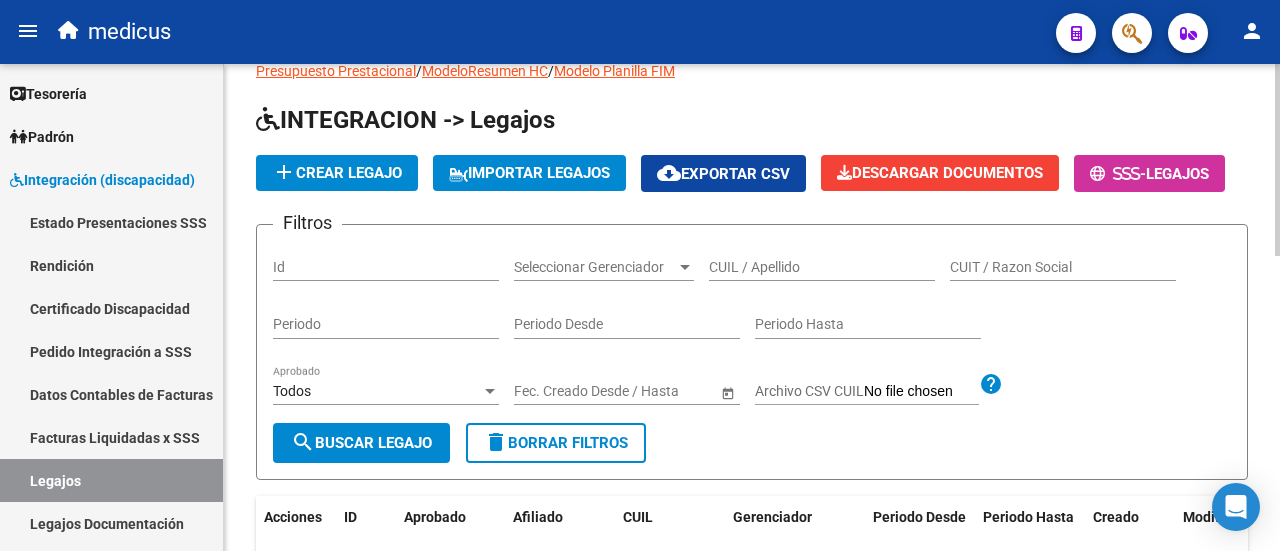 scroll, scrollTop: 100, scrollLeft: 0, axis: vertical 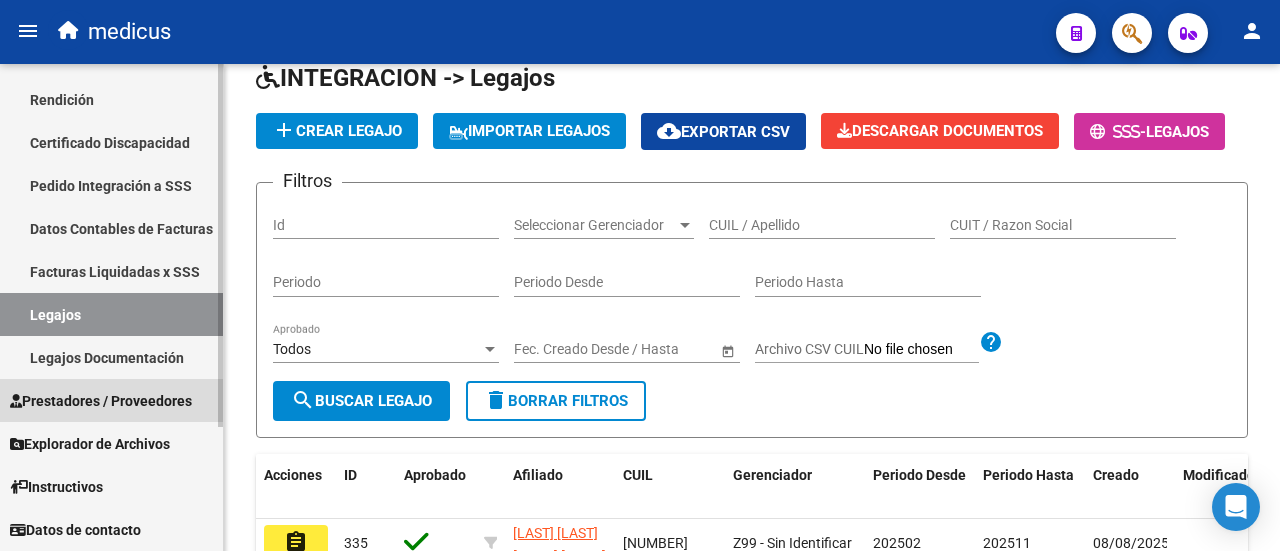 click on "Prestadores / Proveedores" at bounding box center [101, 401] 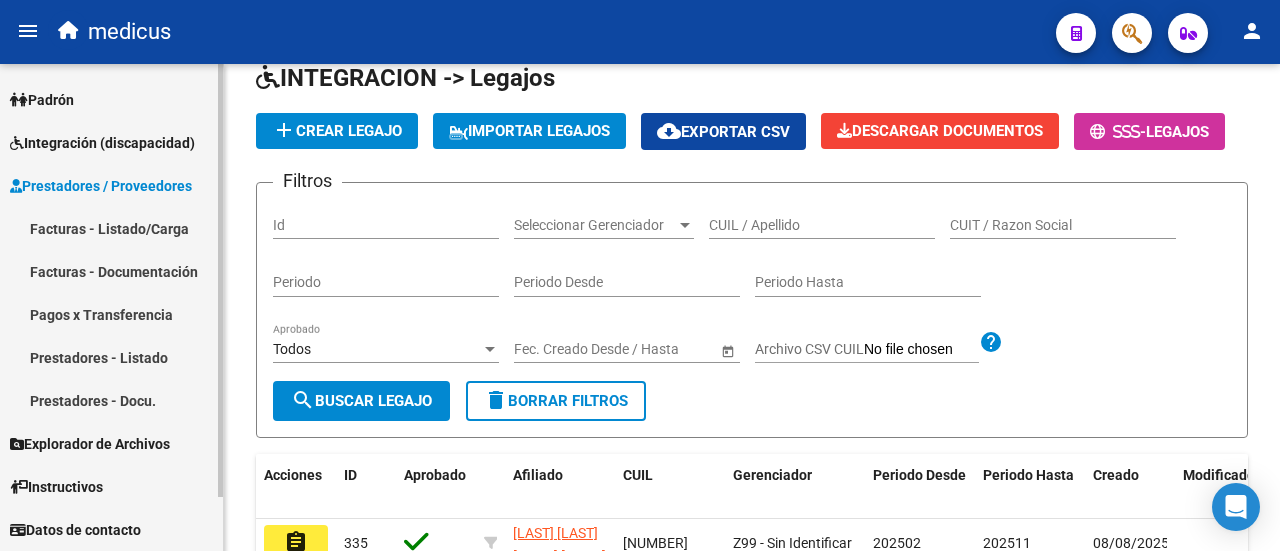 scroll, scrollTop: 36, scrollLeft: 0, axis: vertical 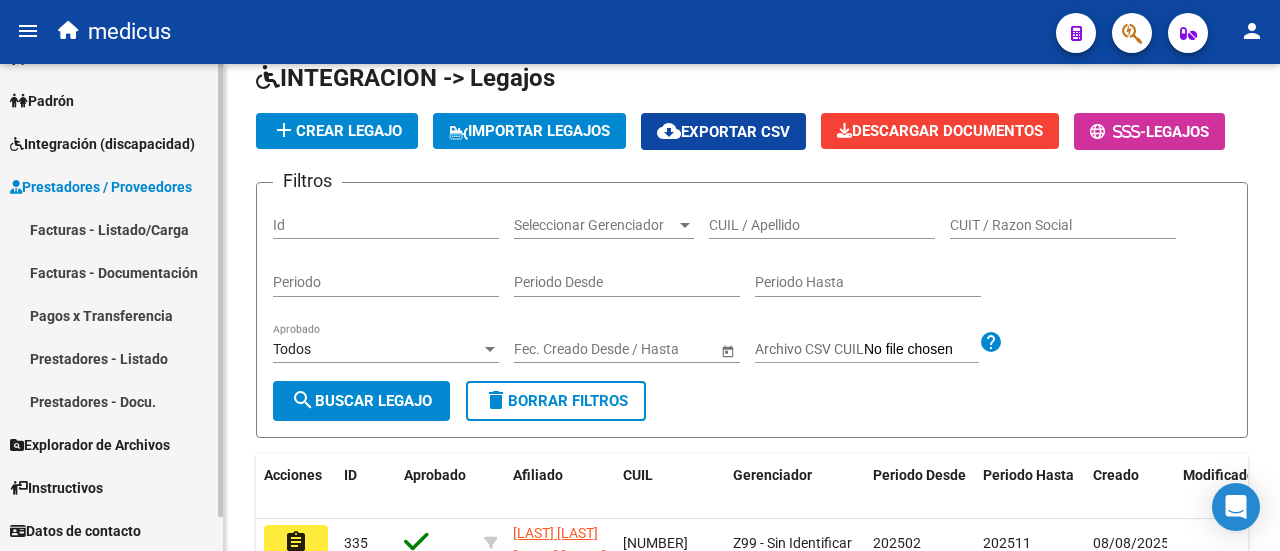 click on "Facturas - Documentación" at bounding box center (111, 272) 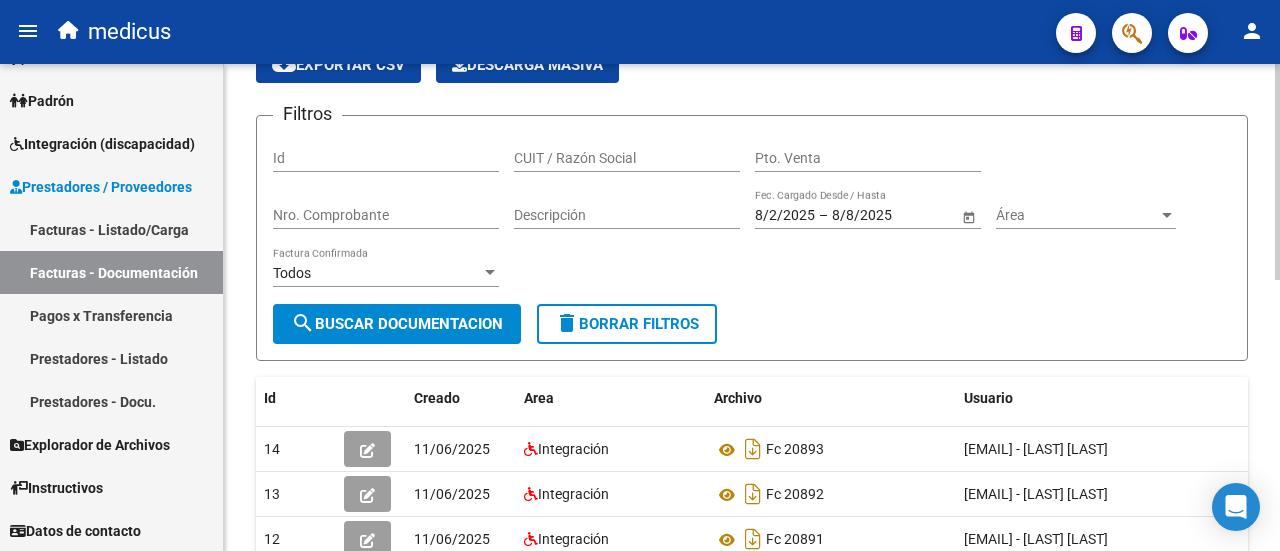 scroll, scrollTop: 0, scrollLeft: 0, axis: both 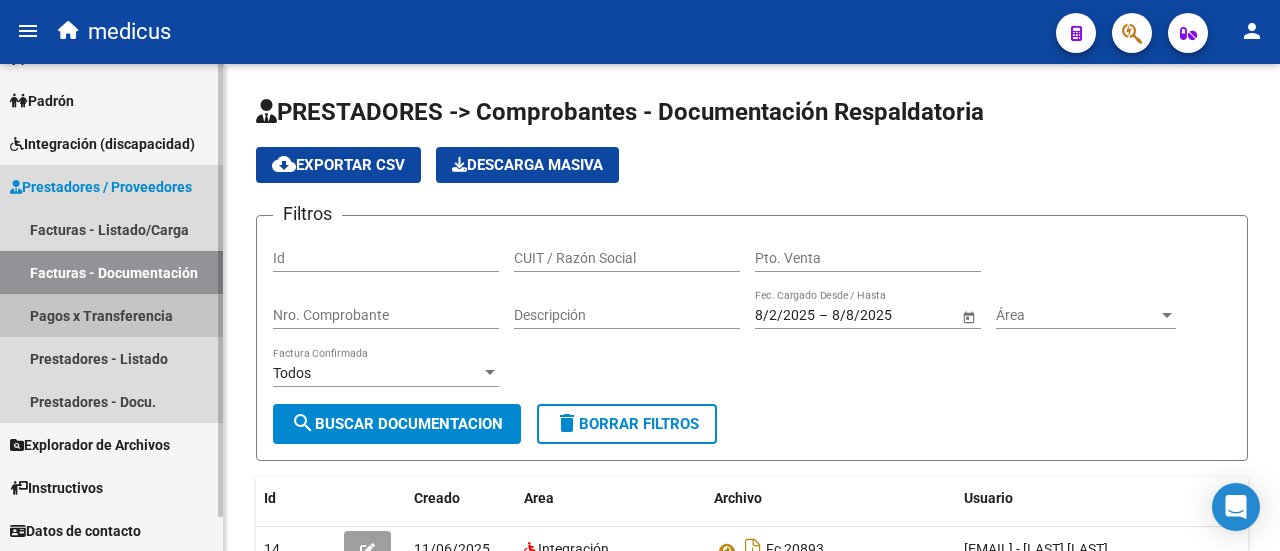 click on "Pagos x Transferencia" at bounding box center [111, 315] 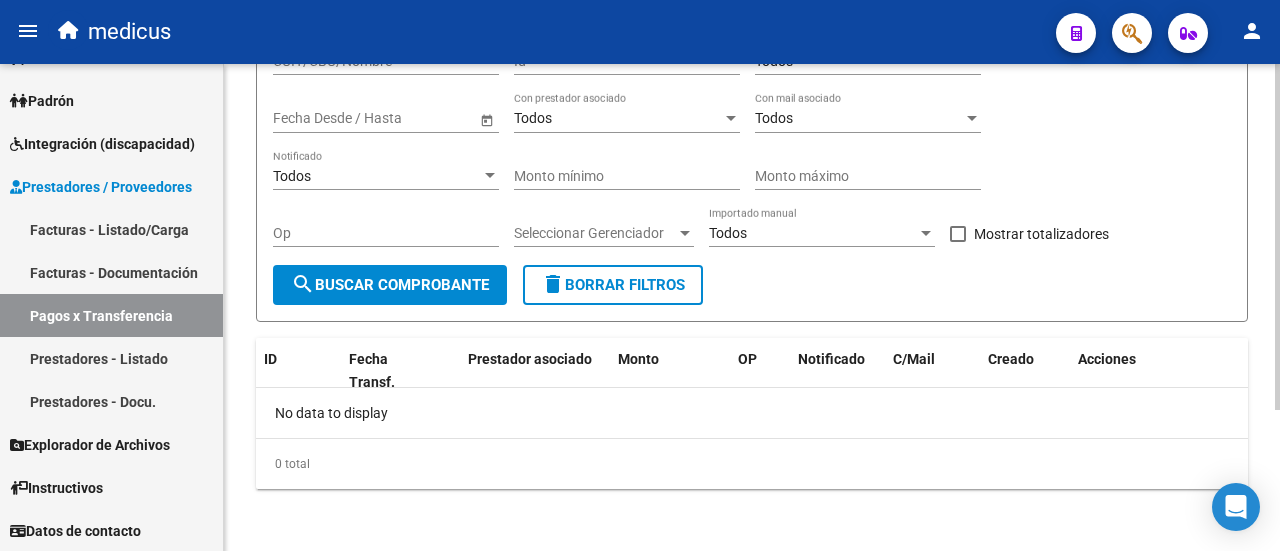 scroll, scrollTop: 0, scrollLeft: 0, axis: both 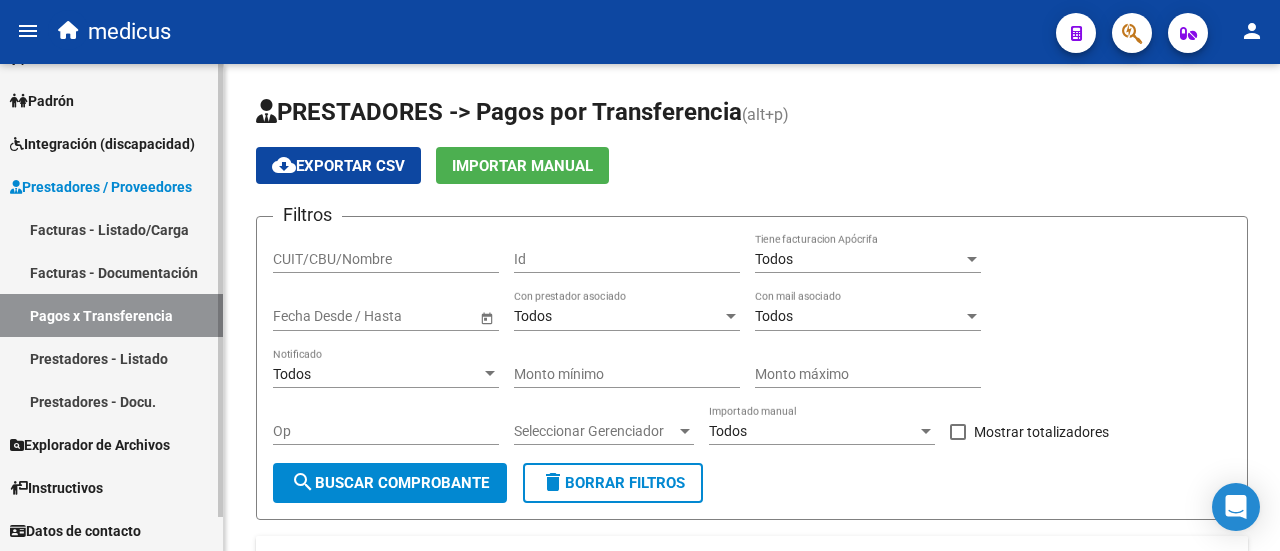click on "Facturas - Listado/Carga" at bounding box center (111, 229) 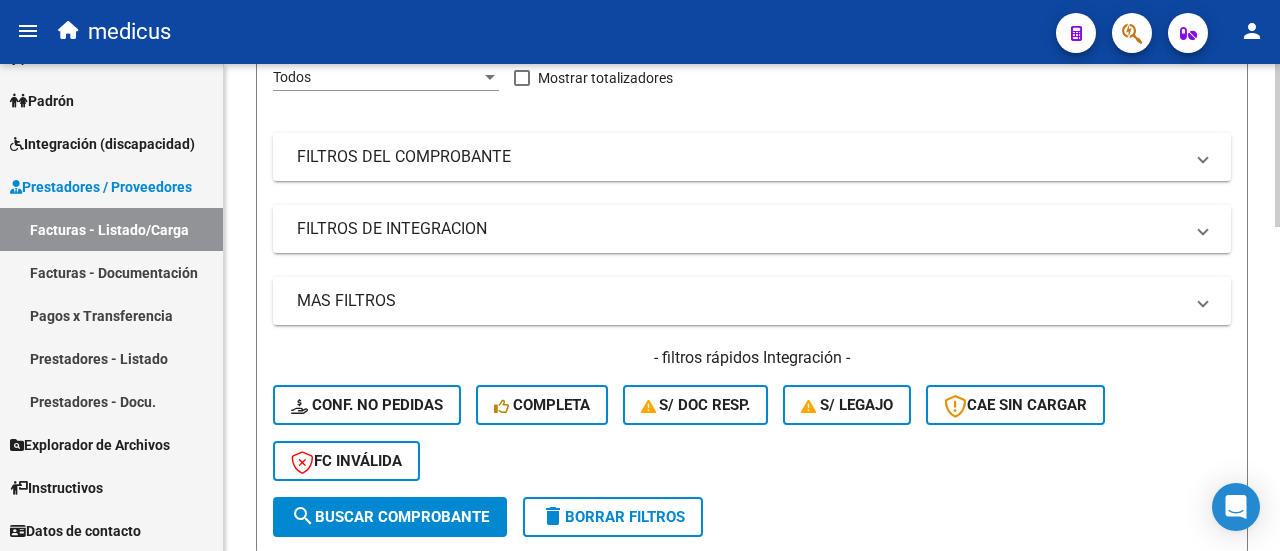 scroll, scrollTop: 300, scrollLeft: 0, axis: vertical 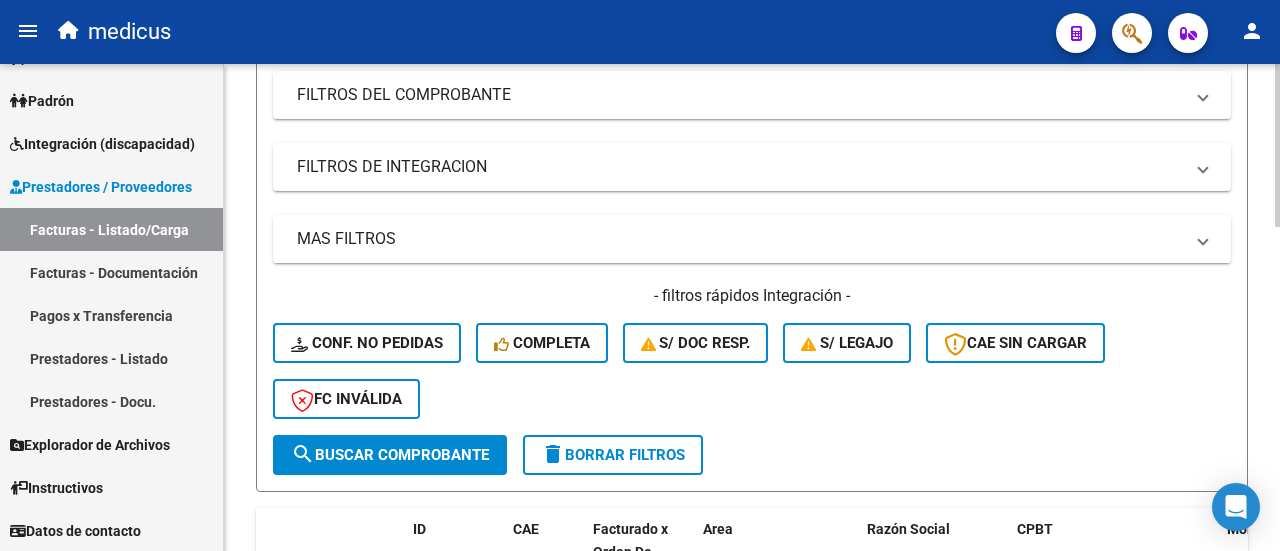 click on "MAS FILTROS" at bounding box center [740, 239] 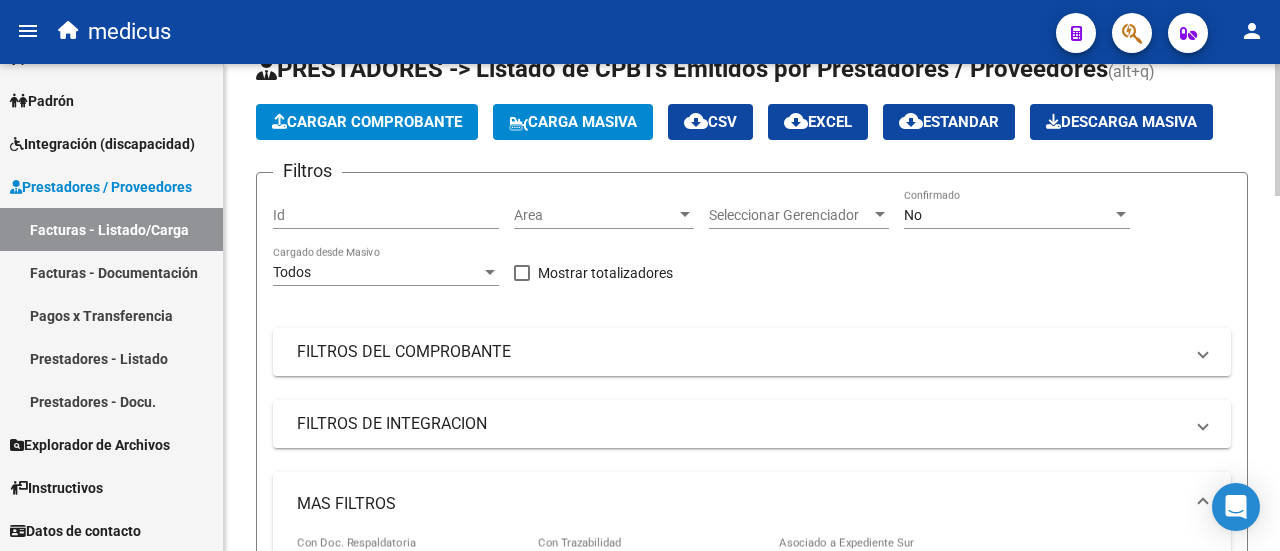 scroll, scrollTop: 0, scrollLeft: 0, axis: both 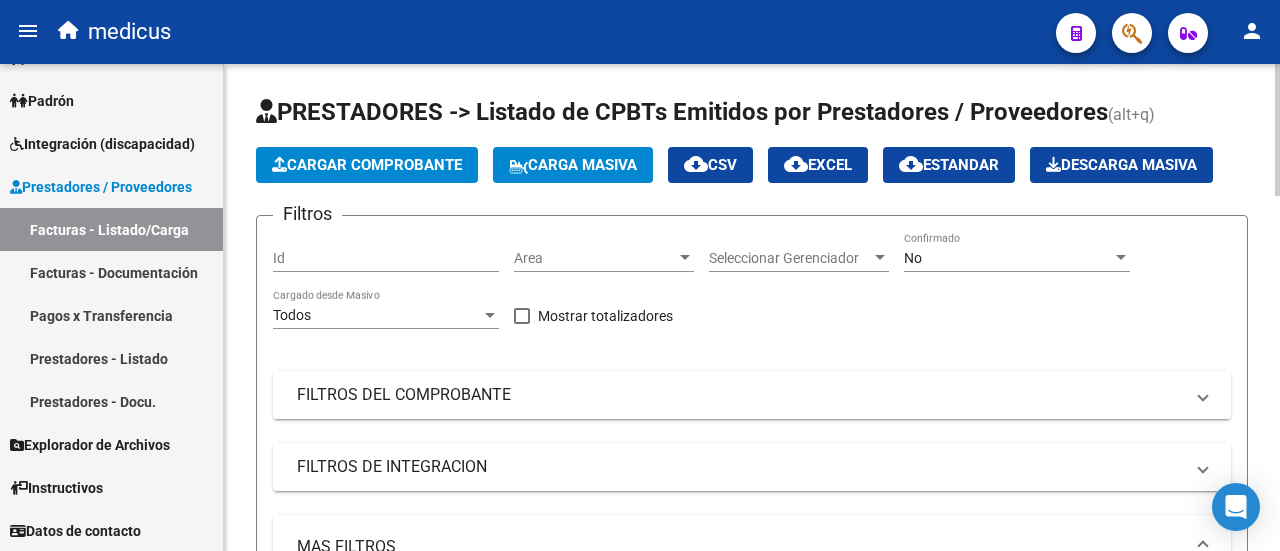 click on "FILTROS DEL COMPROBANTE" at bounding box center [740, 395] 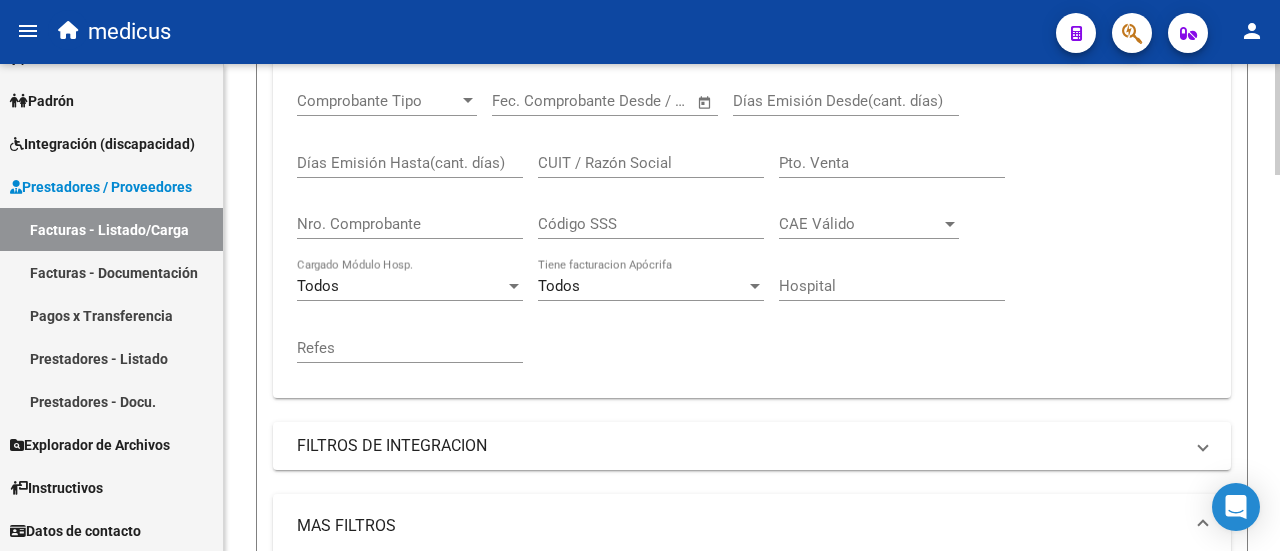 scroll, scrollTop: 500, scrollLeft: 0, axis: vertical 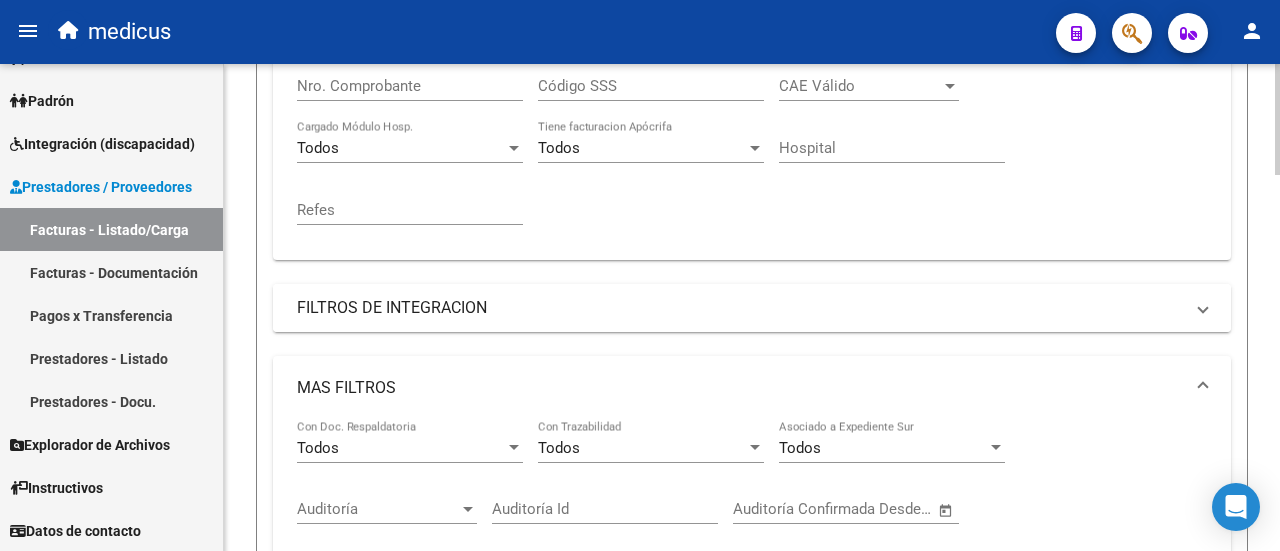 click on "FILTROS DE INTEGRACION" at bounding box center [740, 308] 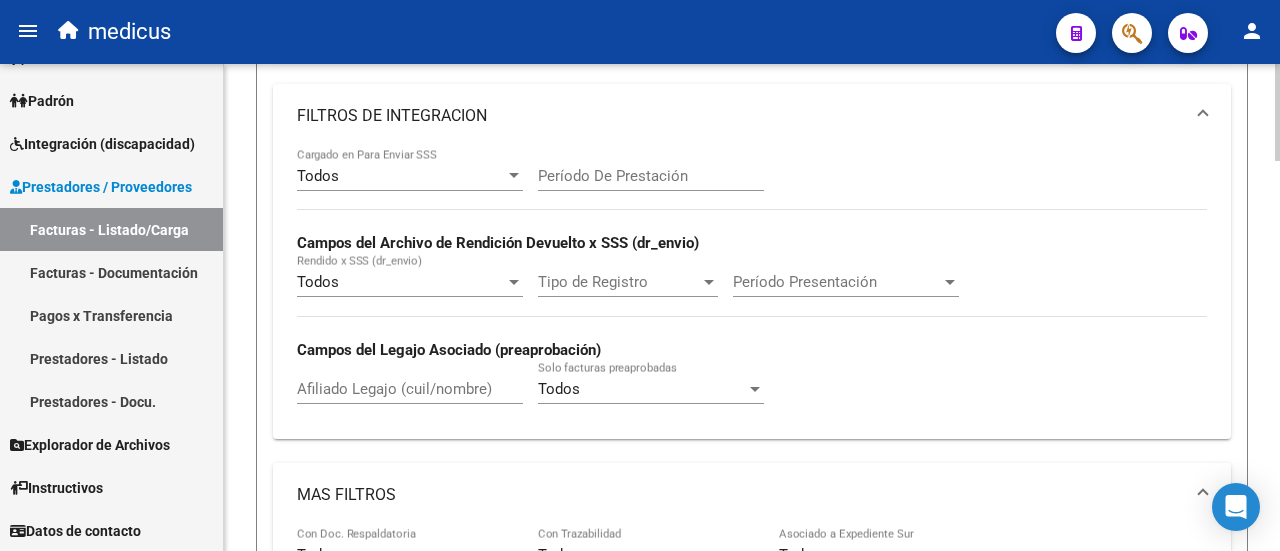 scroll, scrollTop: 500, scrollLeft: 0, axis: vertical 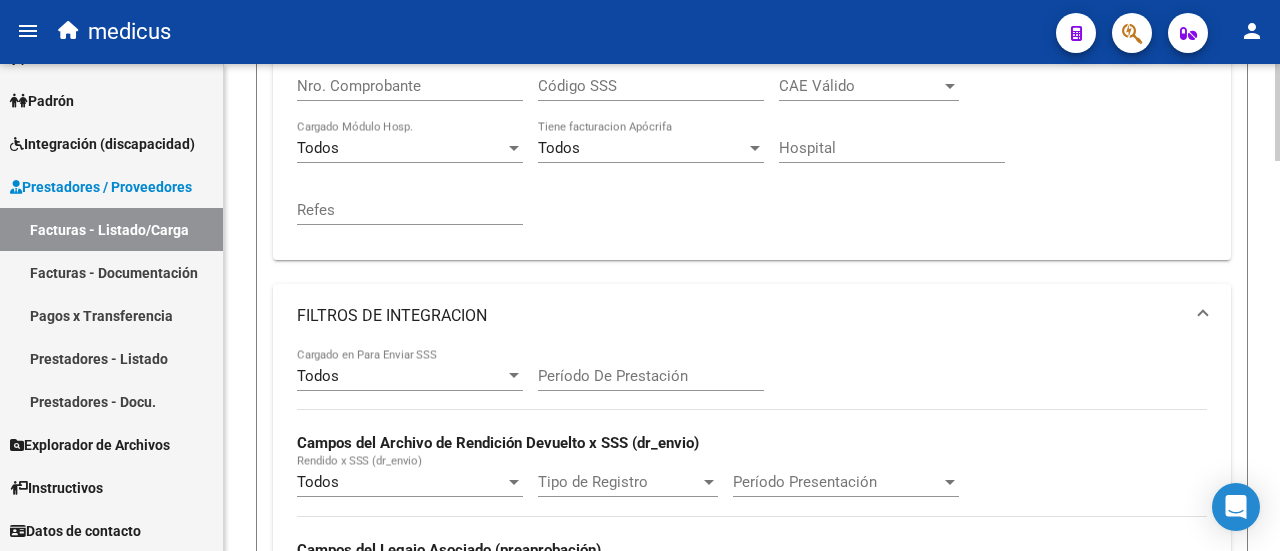 click on "FILTROS DE INTEGRACION" at bounding box center (748, 316) 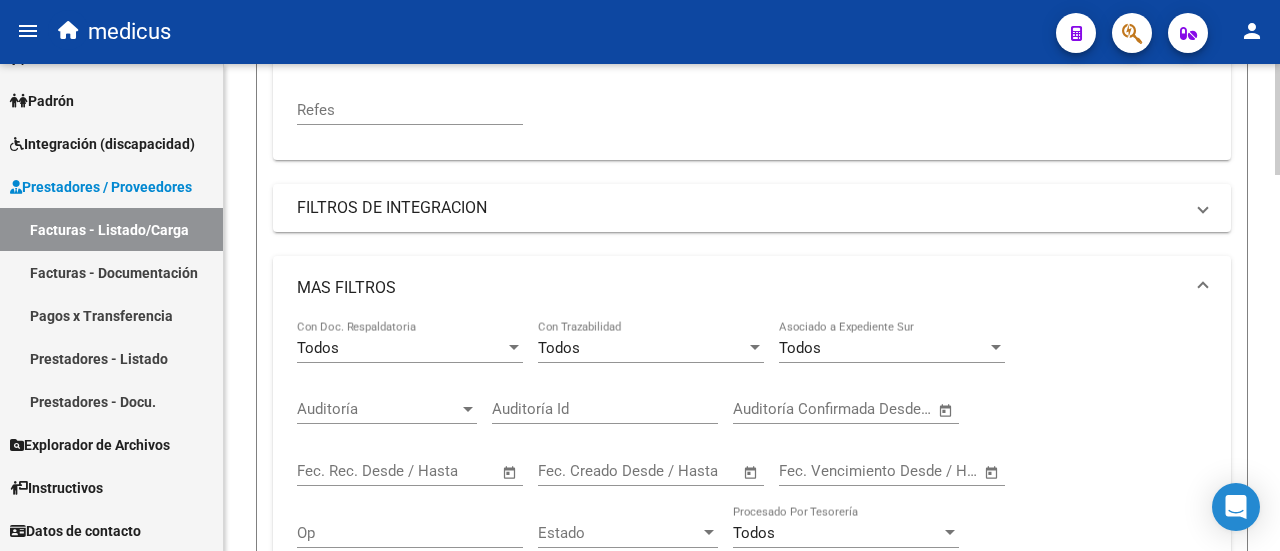 scroll, scrollTop: 700, scrollLeft: 0, axis: vertical 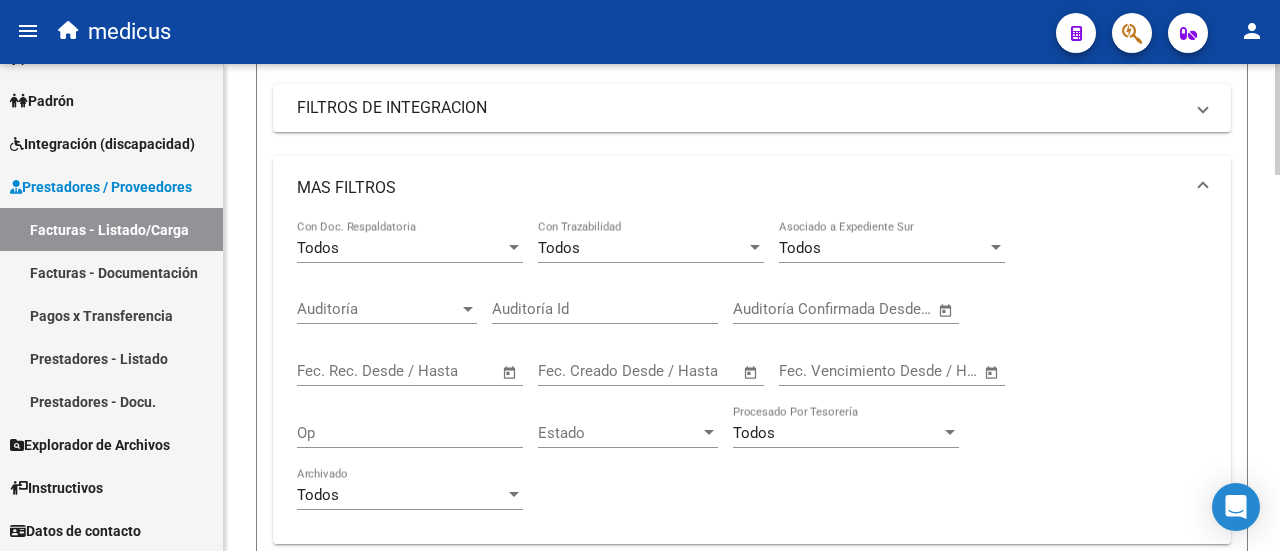click on "MAS FILTROS" at bounding box center [752, 188] 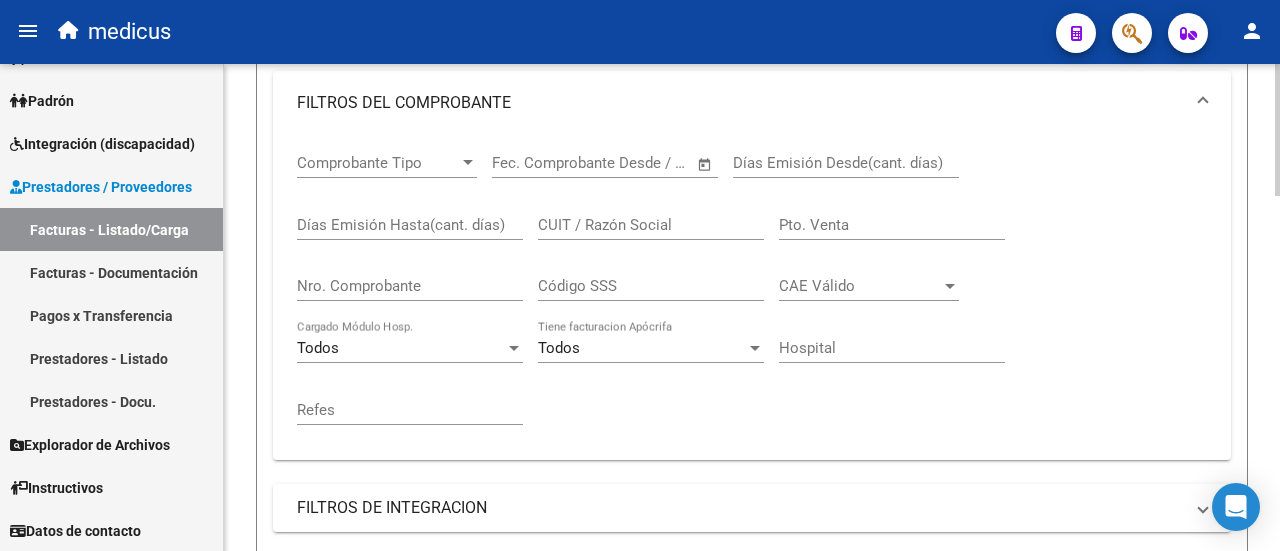 scroll, scrollTop: 200, scrollLeft: 0, axis: vertical 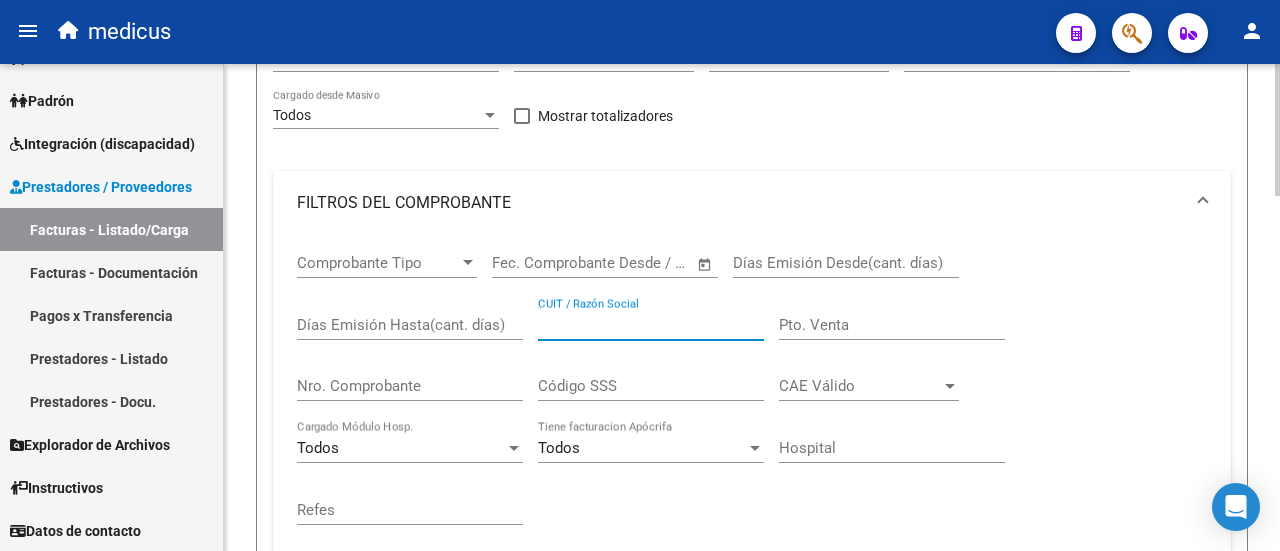 click on "CUIT / Razón Social" at bounding box center (651, 325) 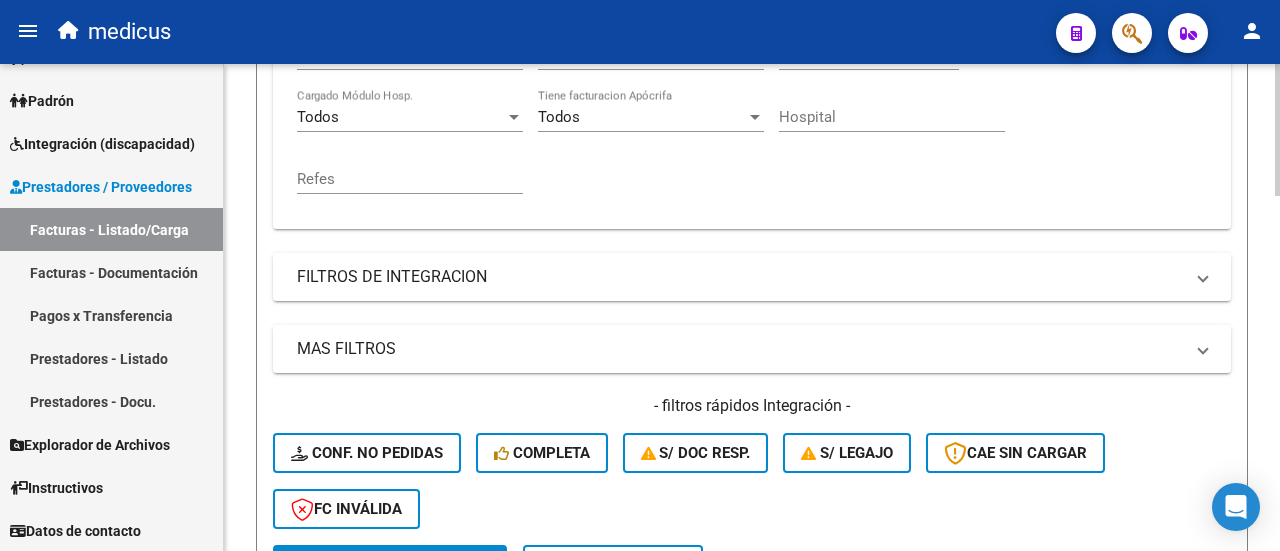 scroll, scrollTop: 600, scrollLeft: 0, axis: vertical 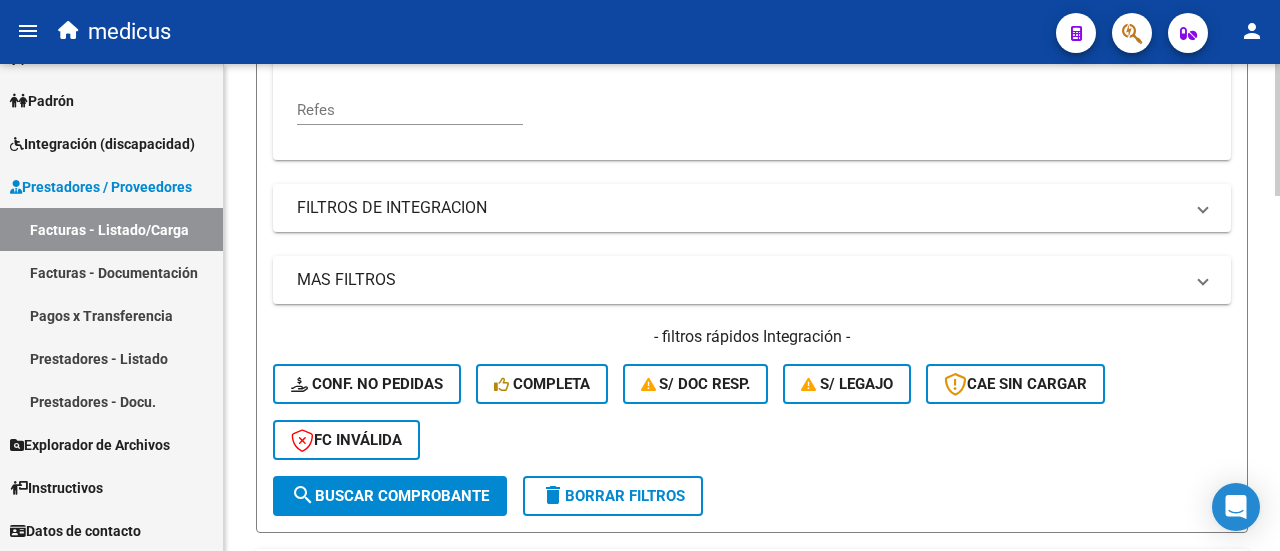 type on "[NUMBER]" 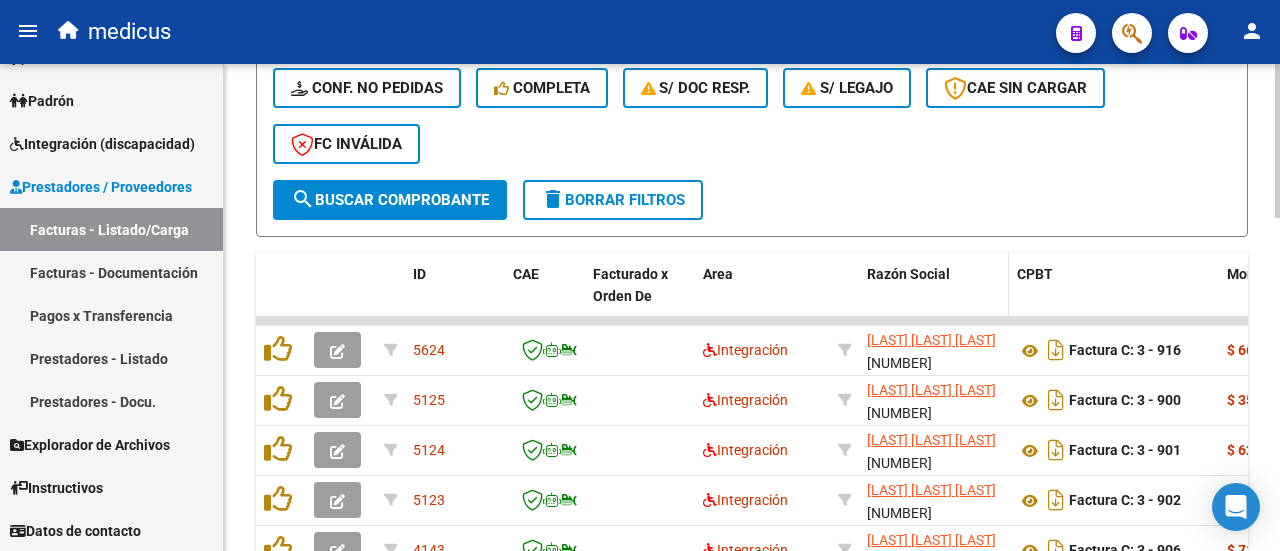 scroll, scrollTop: 900, scrollLeft: 0, axis: vertical 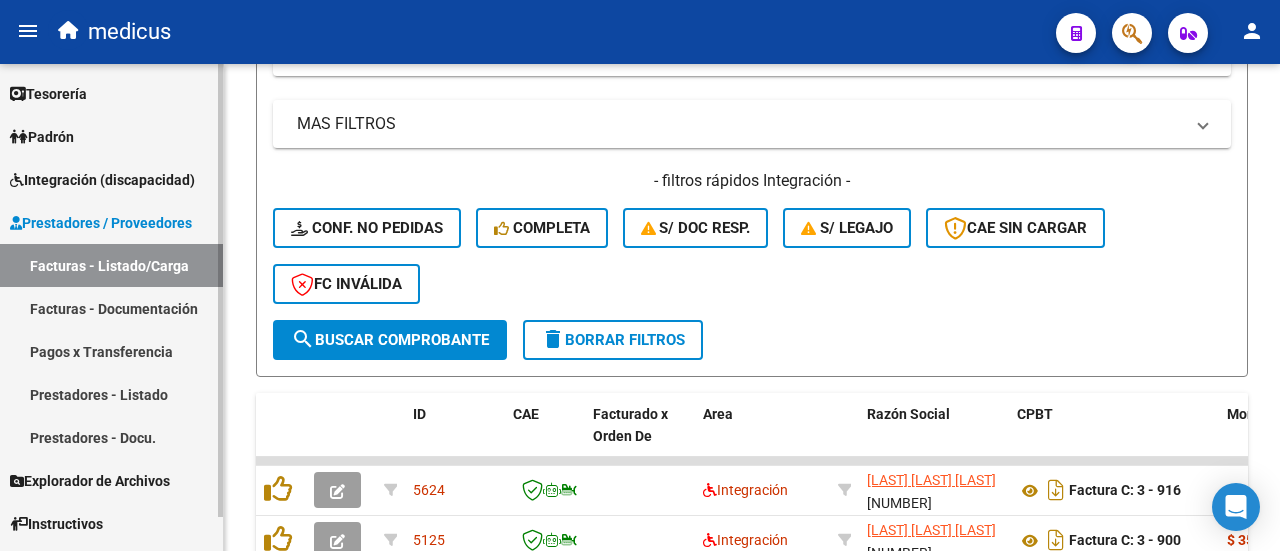 click on "Integración (discapacidad)" at bounding box center (102, 180) 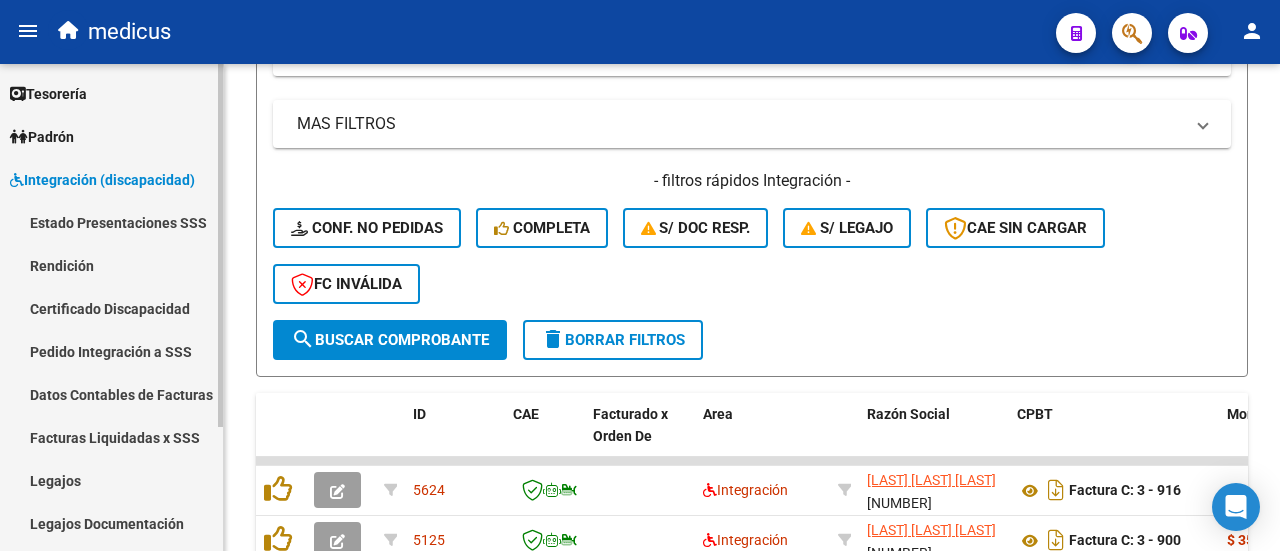 click on "Legajos" at bounding box center (111, 480) 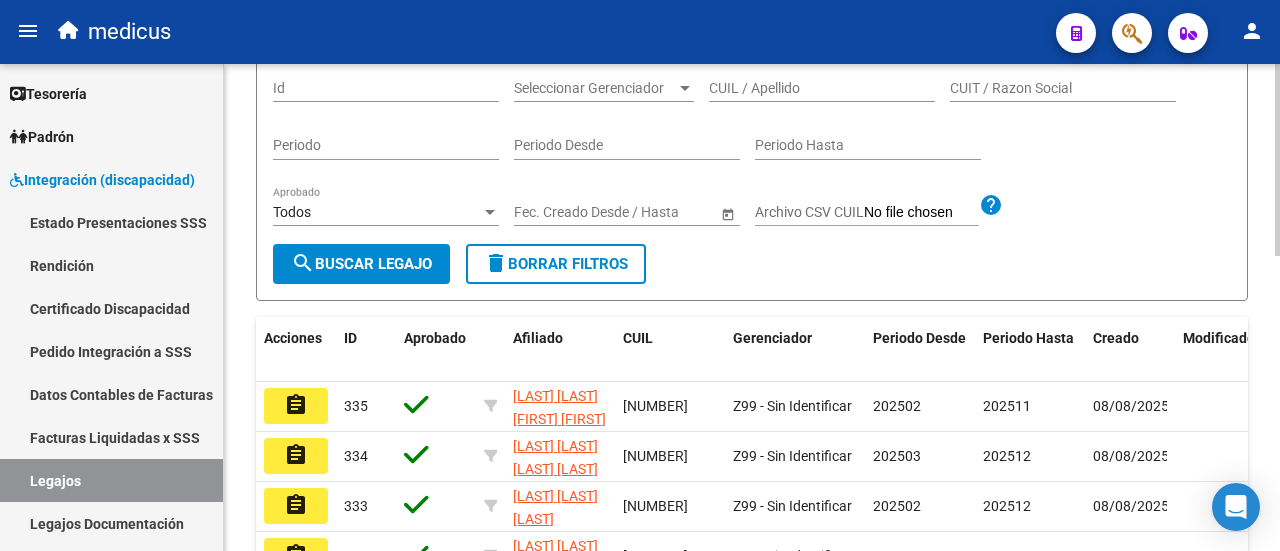 scroll, scrollTop: 748, scrollLeft: 0, axis: vertical 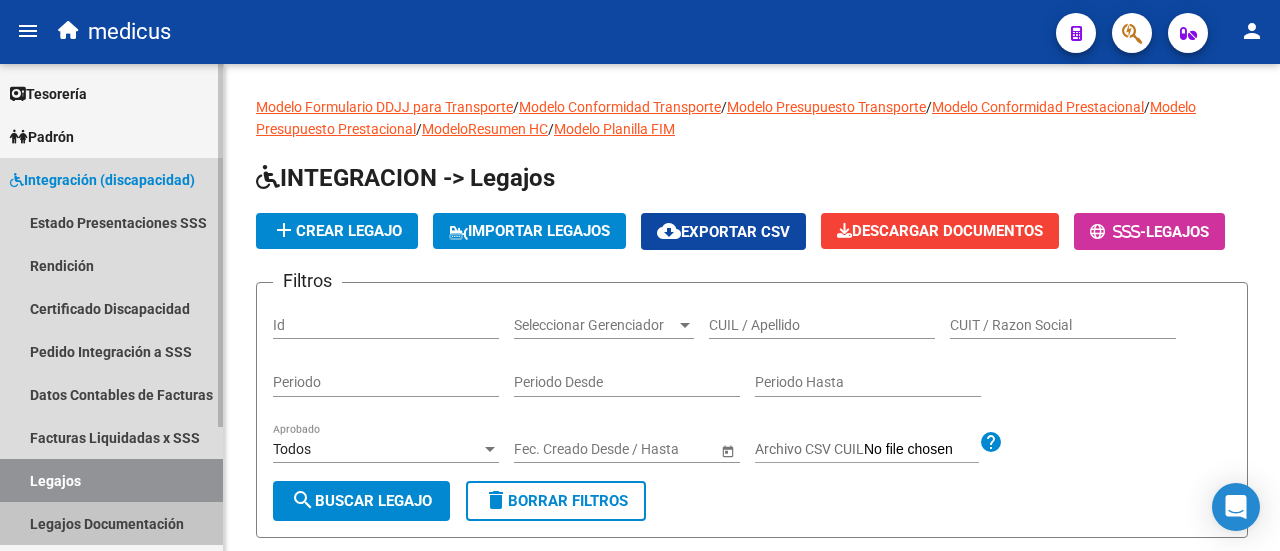click on "Legajos Documentación" at bounding box center (111, 523) 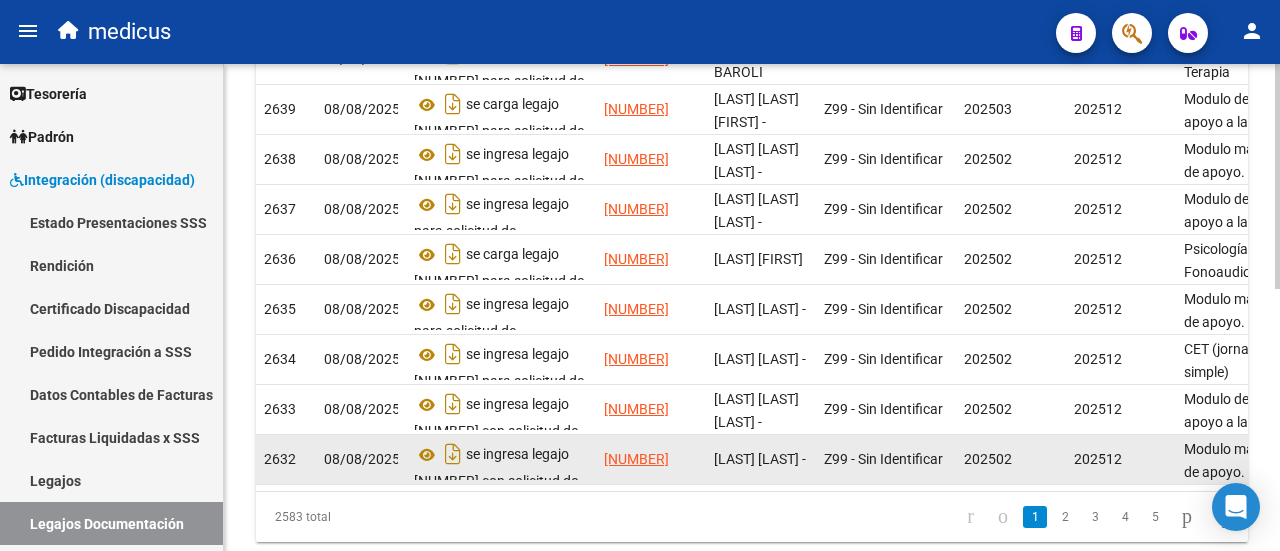 scroll, scrollTop: 568, scrollLeft: 0, axis: vertical 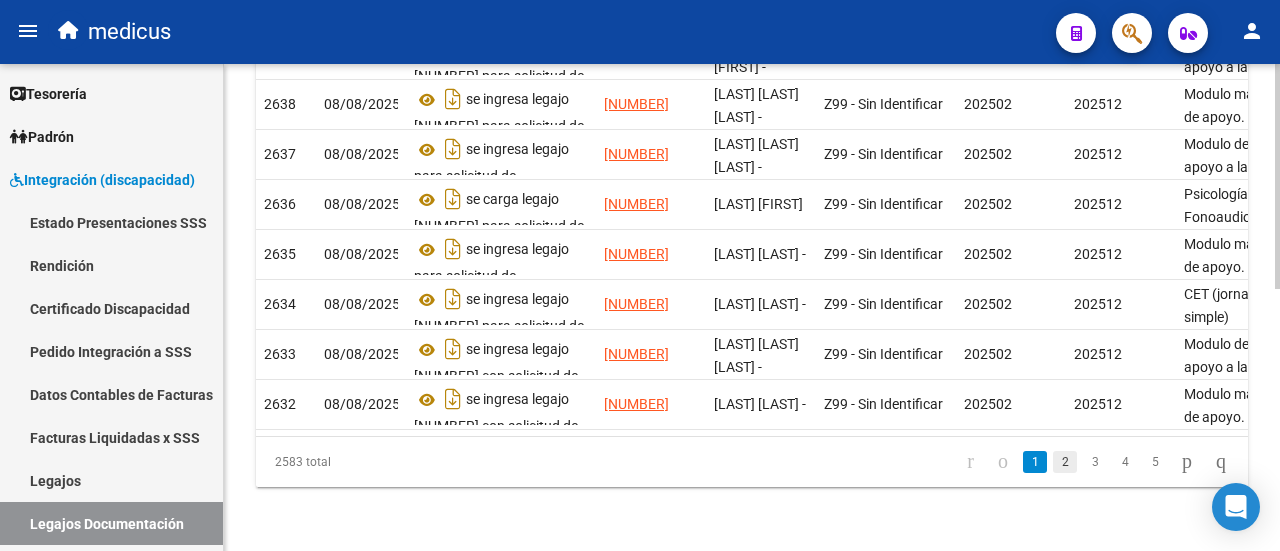click on "2" 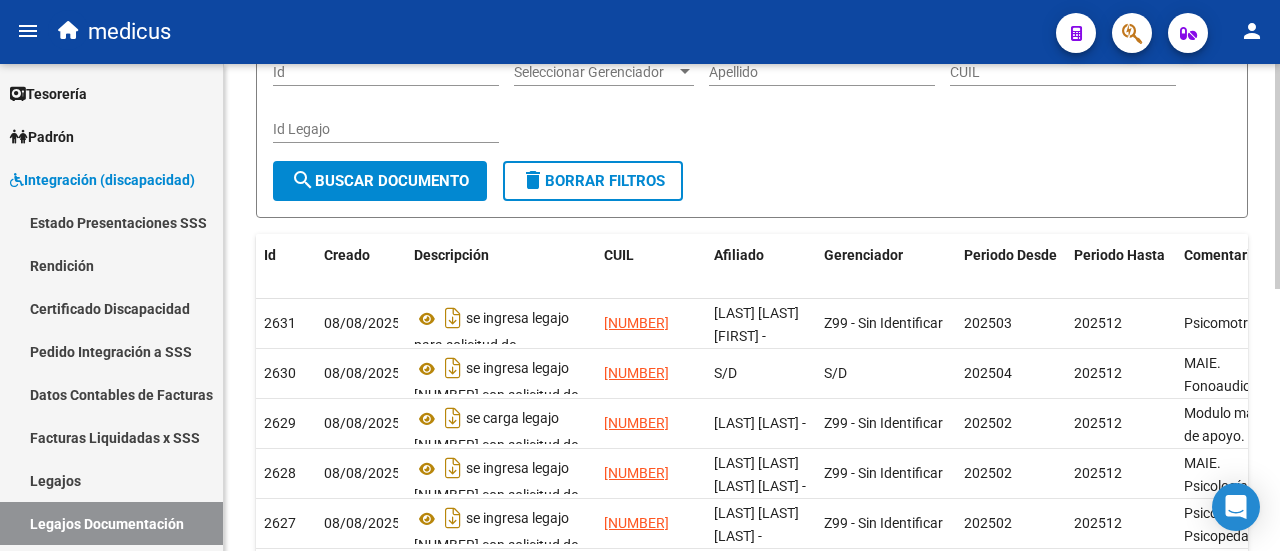 scroll, scrollTop: 68, scrollLeft: 0, axis: vertical 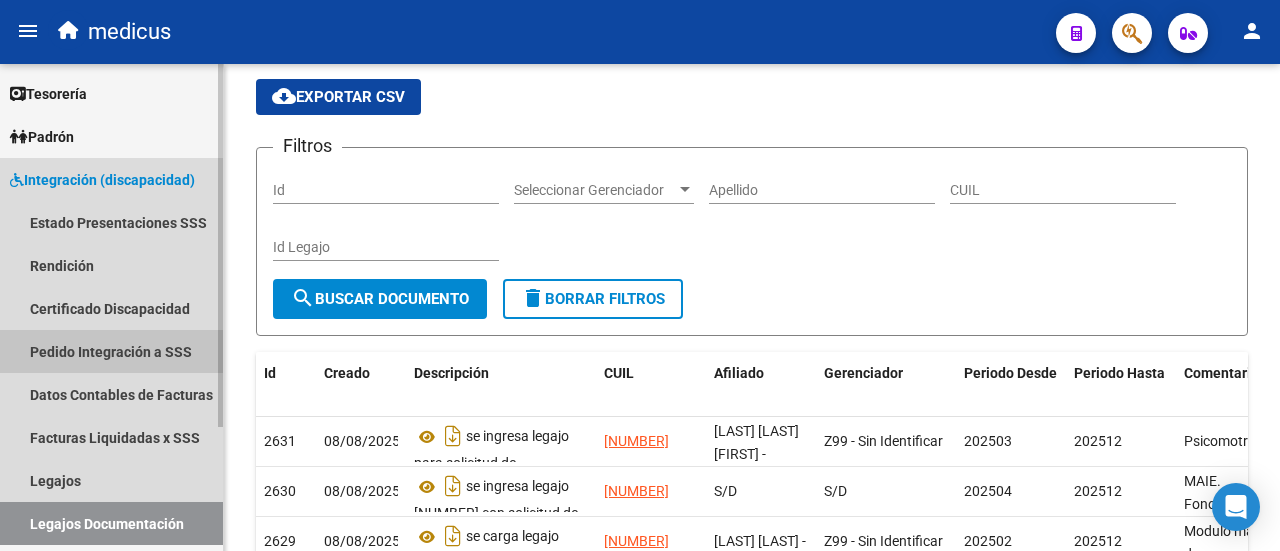 click on "Pedido Integración a SSS" at bounding box center (111, 351) 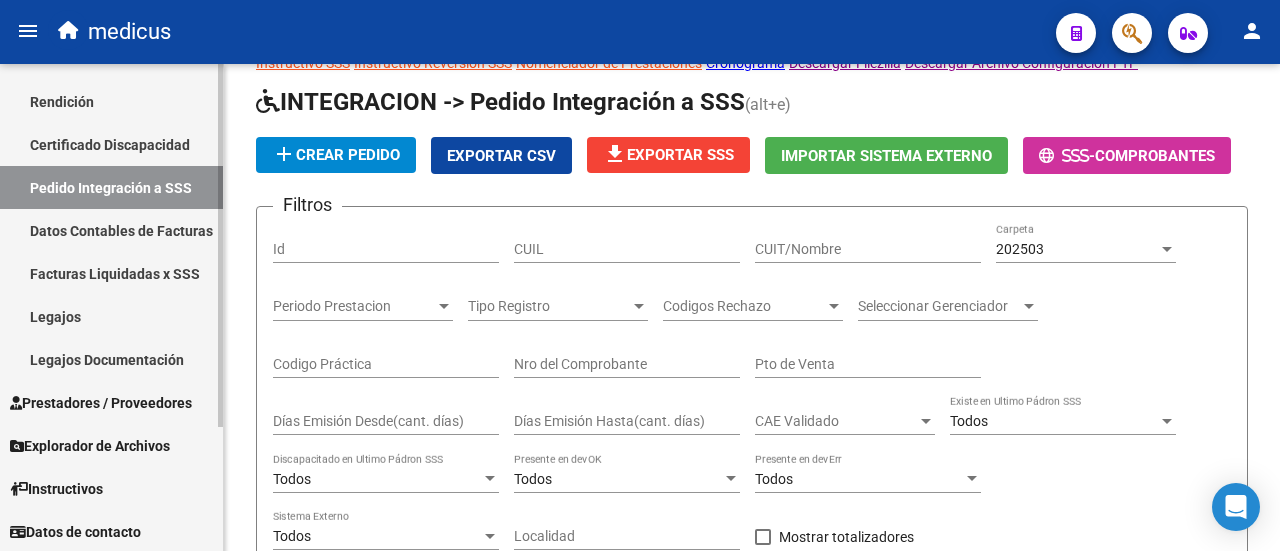 scroll, scrollTop: 166, scrollLeft: 0, axis: vertical 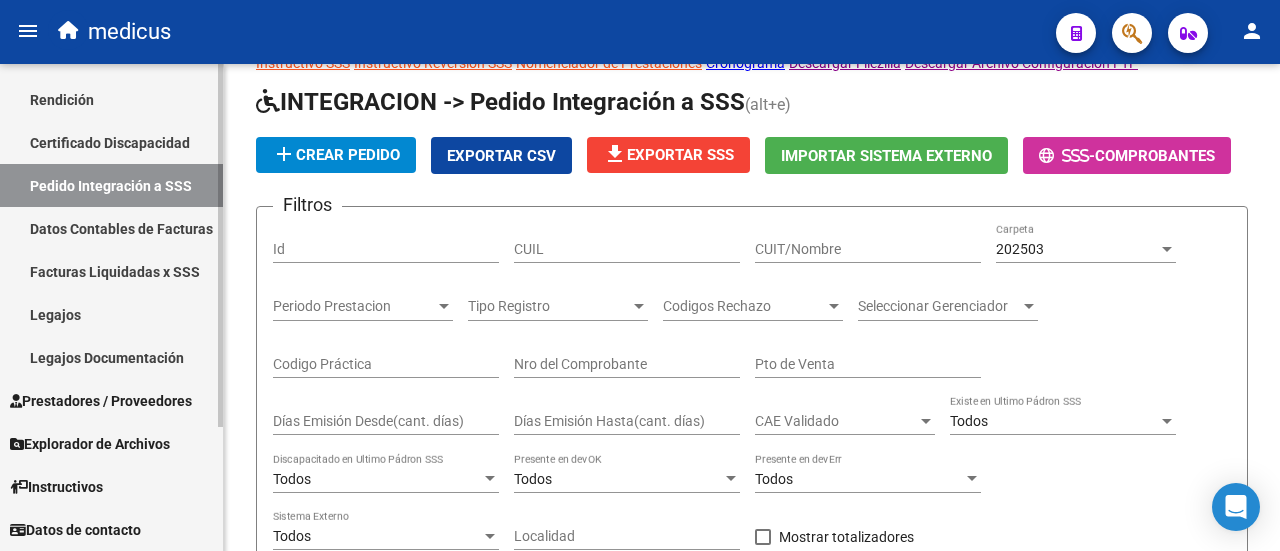 click on "Legajos" at bounding box center (111, 314) 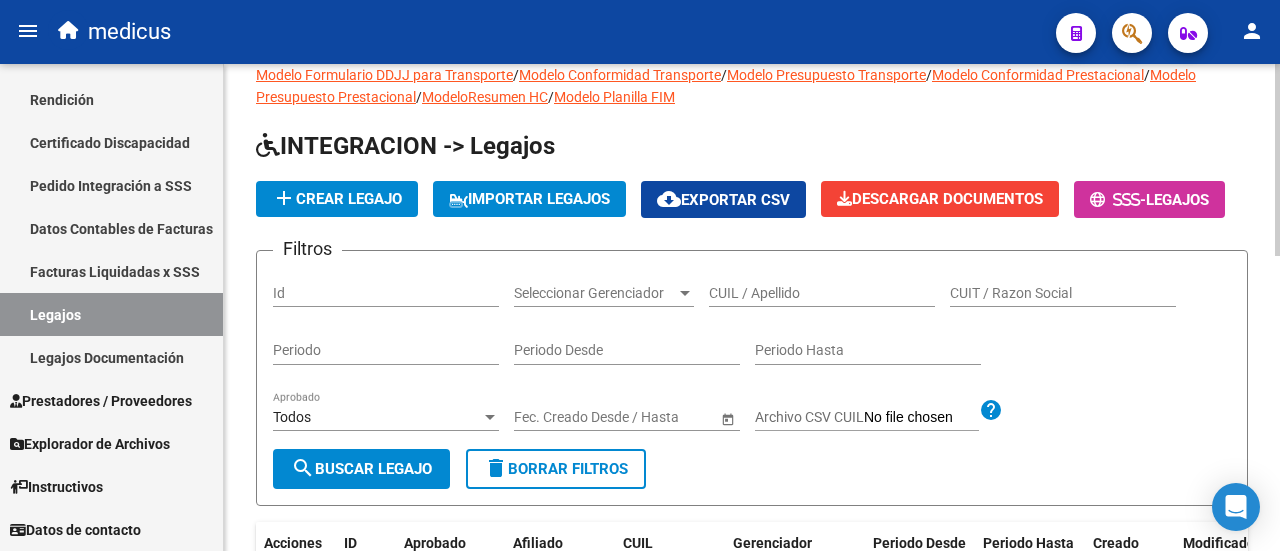 scroll, scrollTop: 0, scrollLeft: 0, axis: both 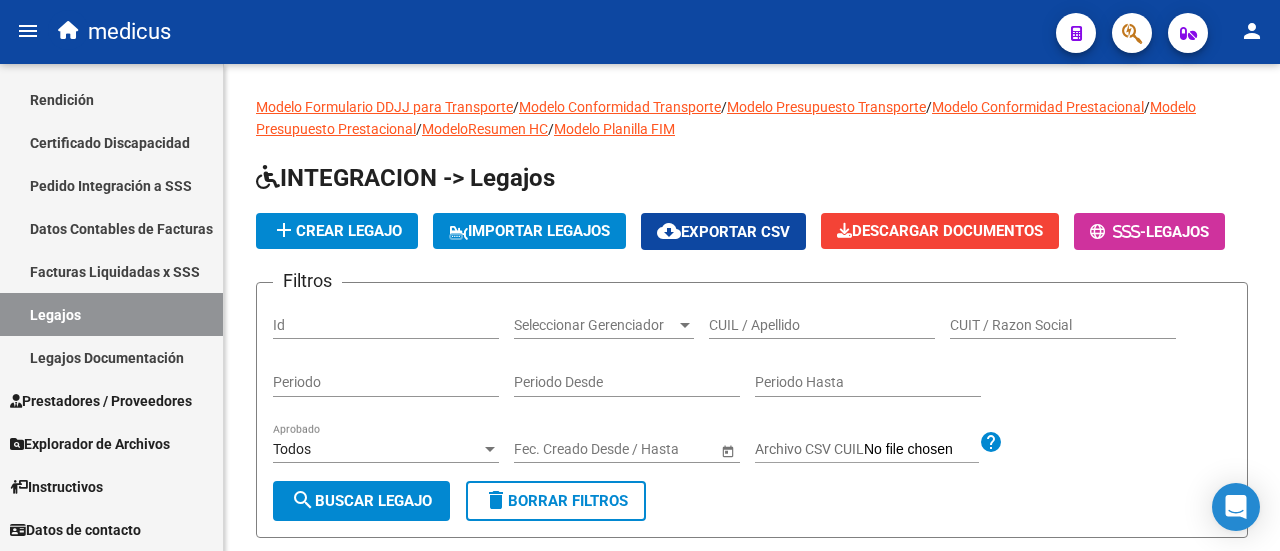 click on "person" 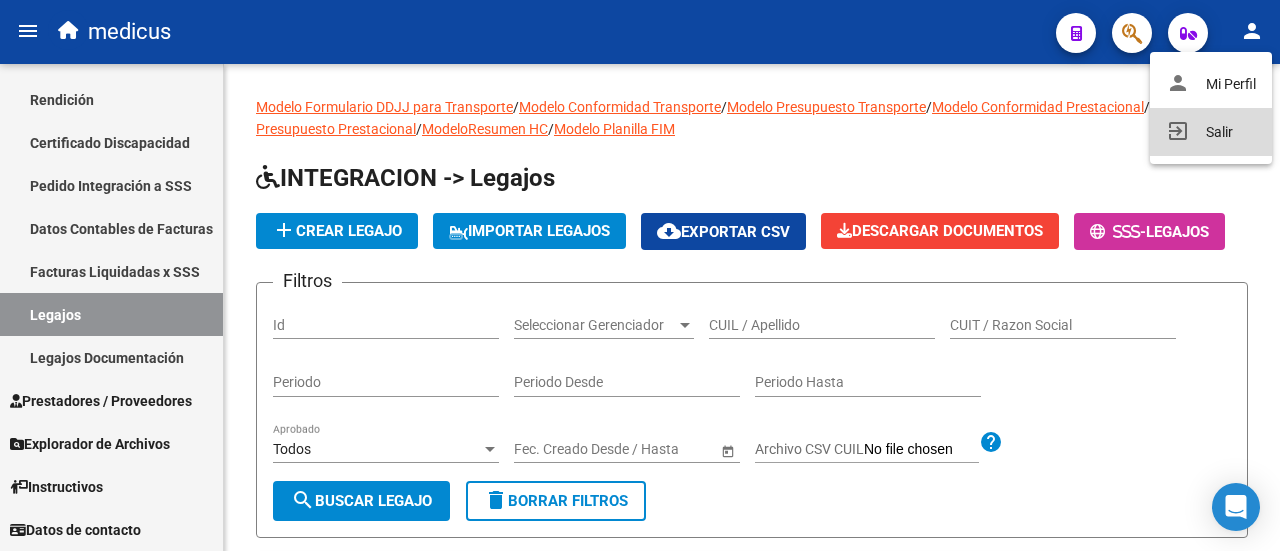 click on "exit_to_app  Salir" at bounding box center (1211, 132) 